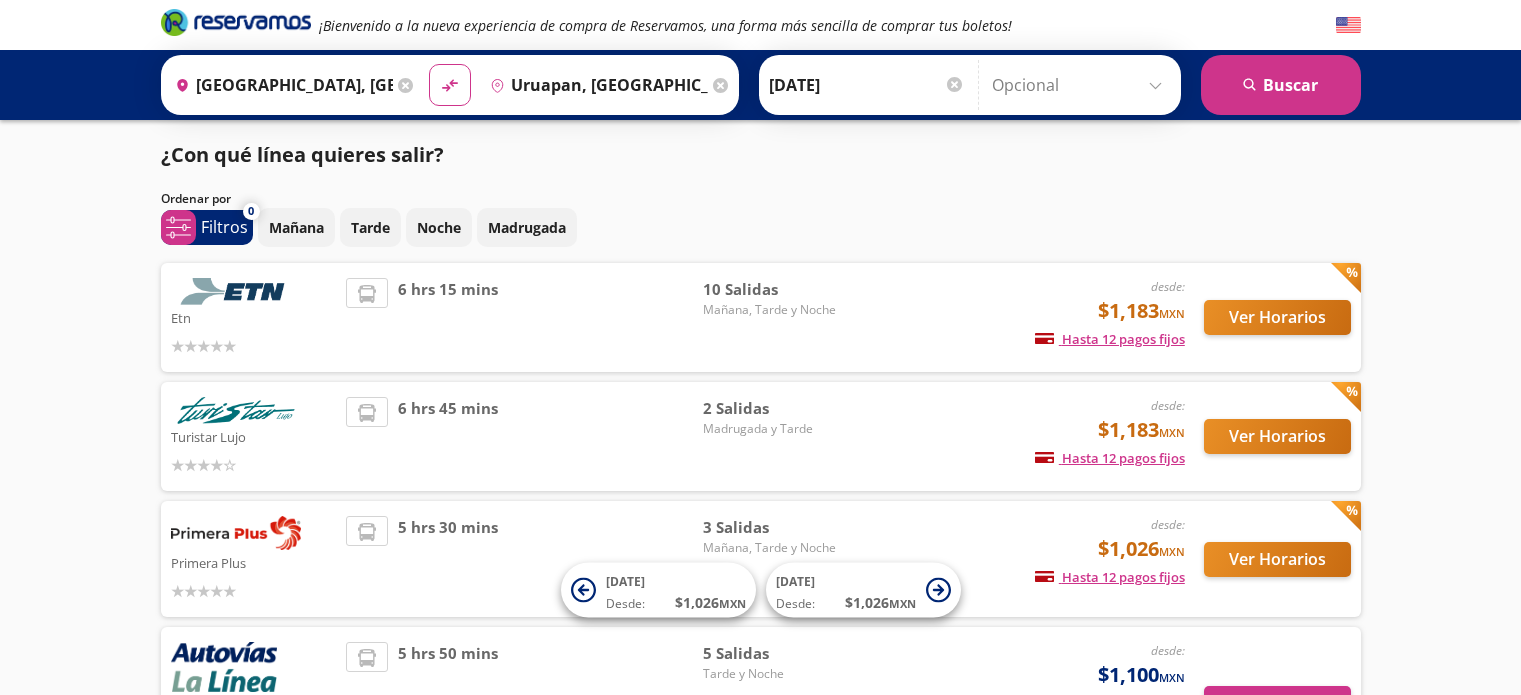 scroll, scrollTop: 0, scrollLeft: 0, axis: both 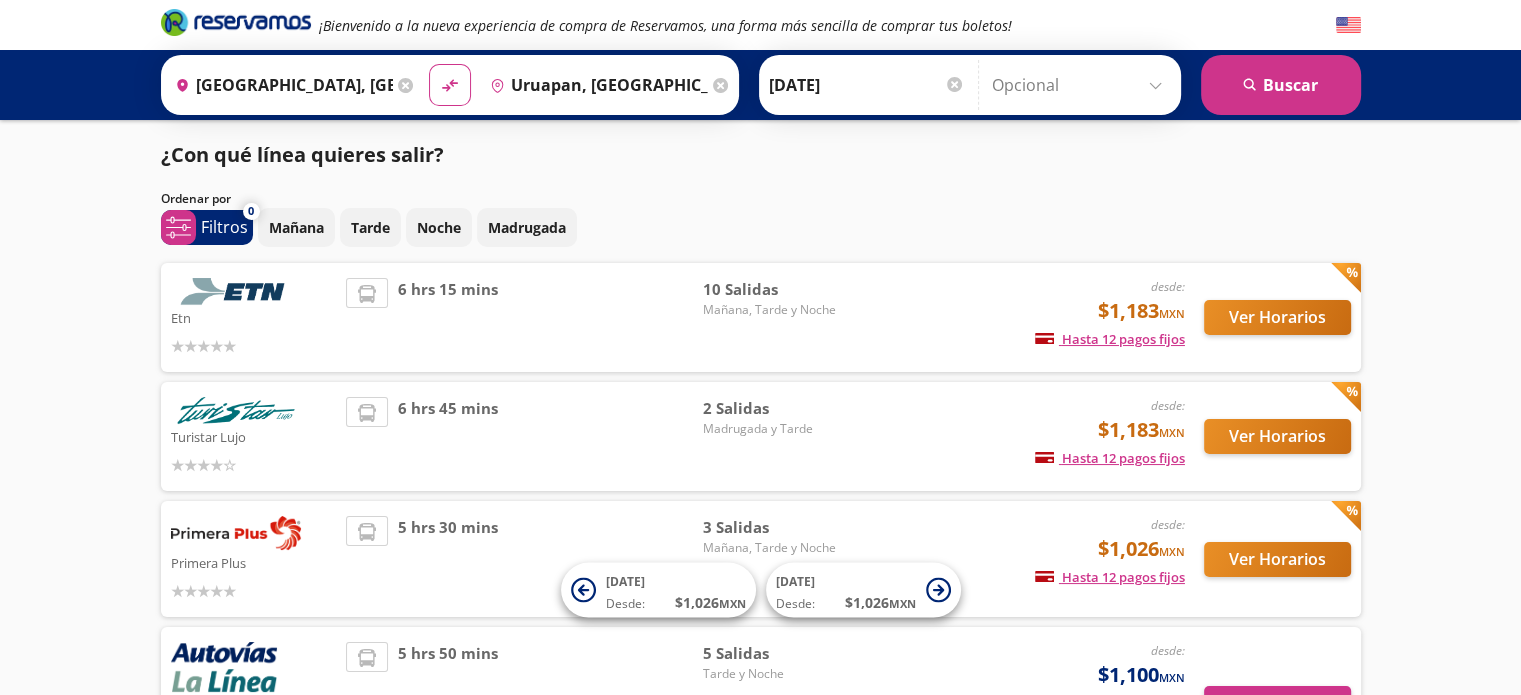 click on "[GEOGRAPHIC_DATA], [GEOGRAPHIC_DATA]" at bounding box center (280, 85) 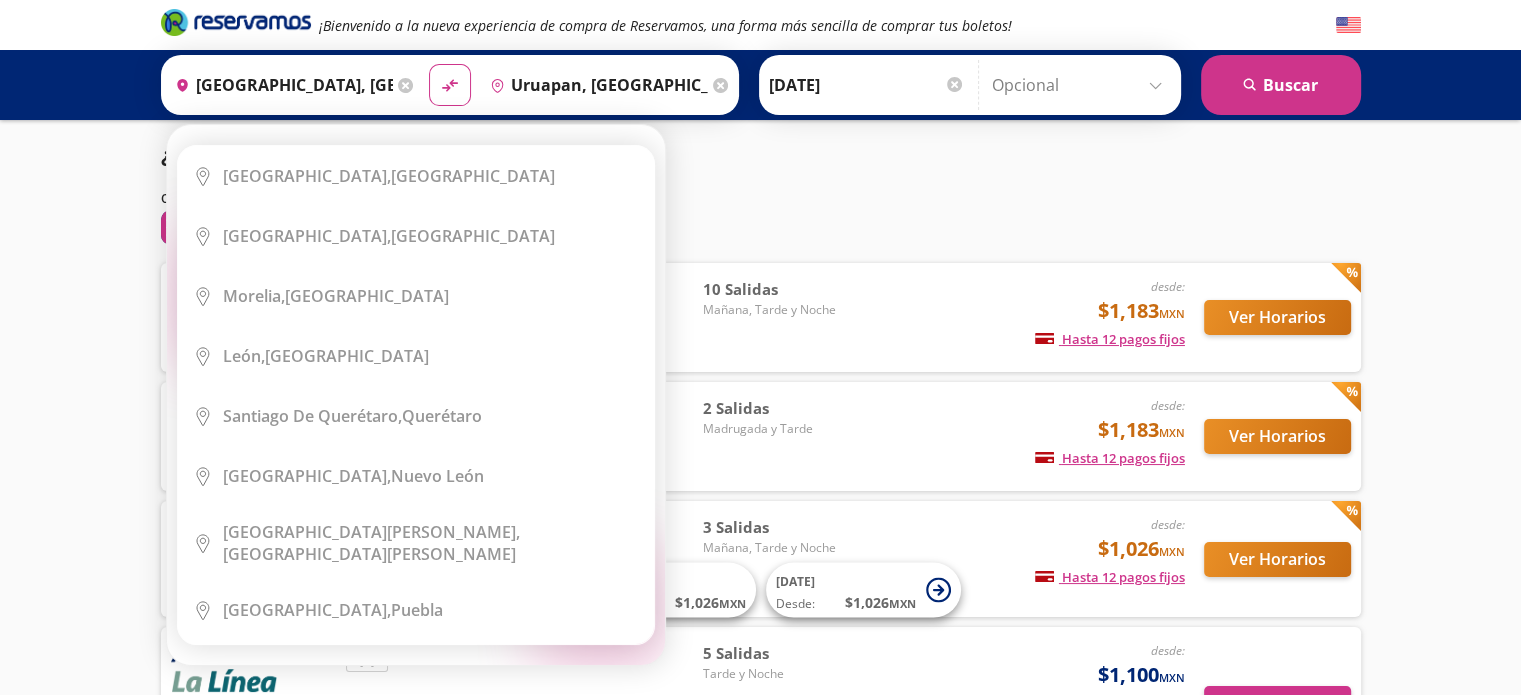 type 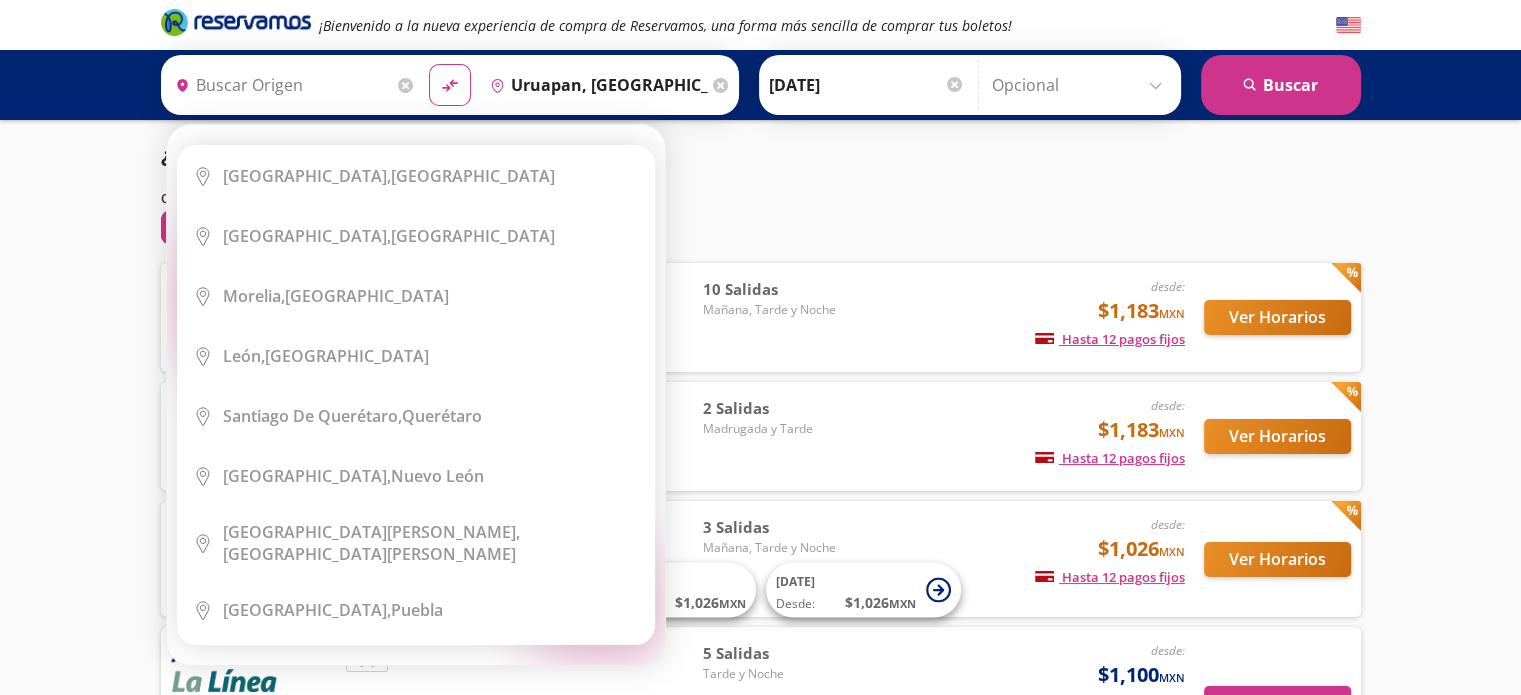 type 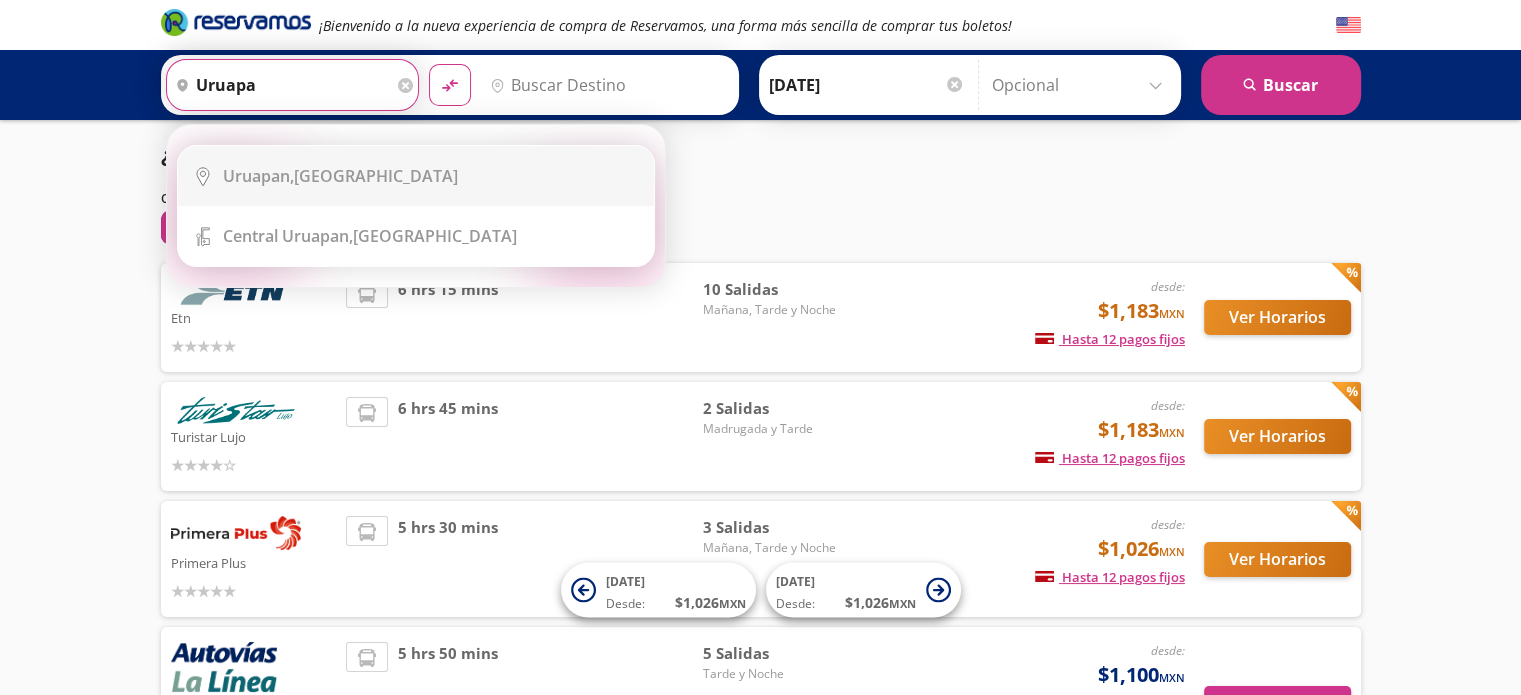 drag, startPoint x: 345, startPoint y: 157, endPoint x: 403, endPoint y: 128, distance: 64.84597 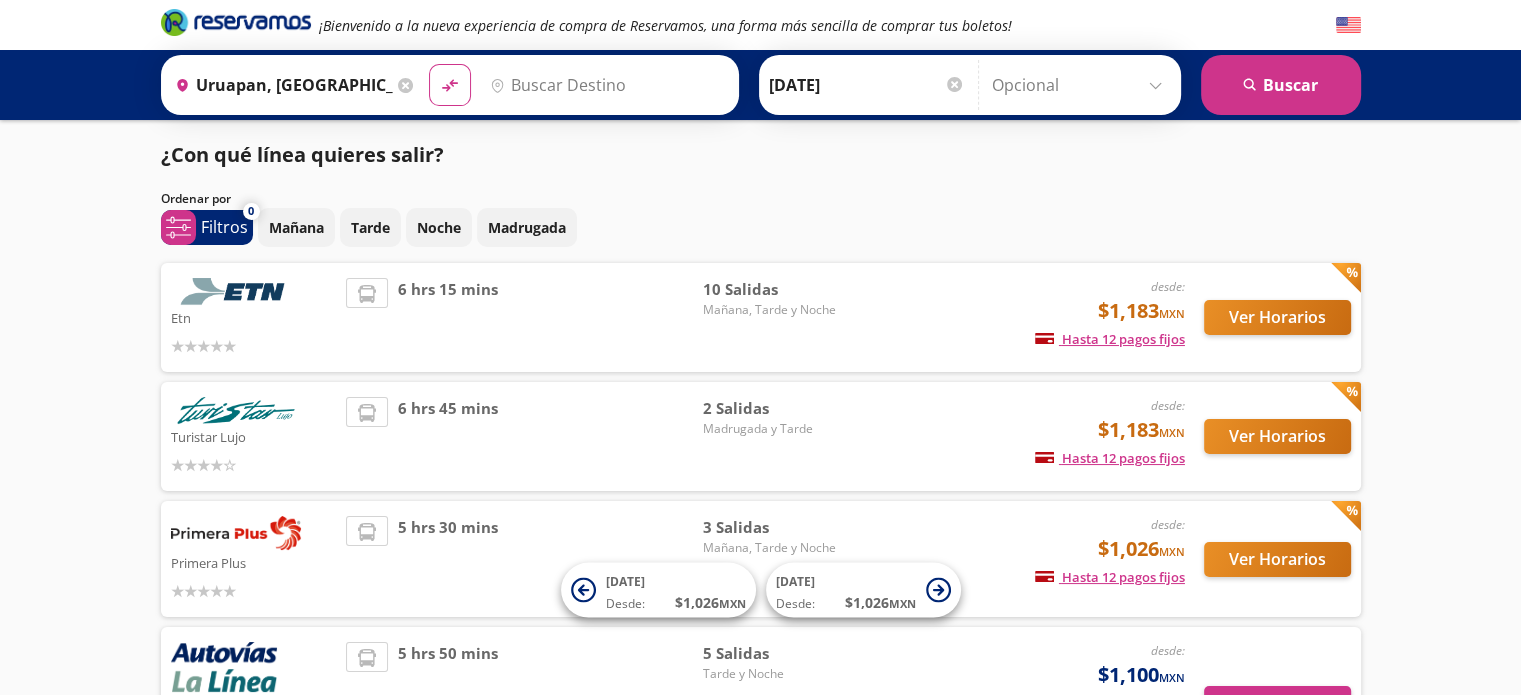 click on "Destino" at bounding box center [605, 85] 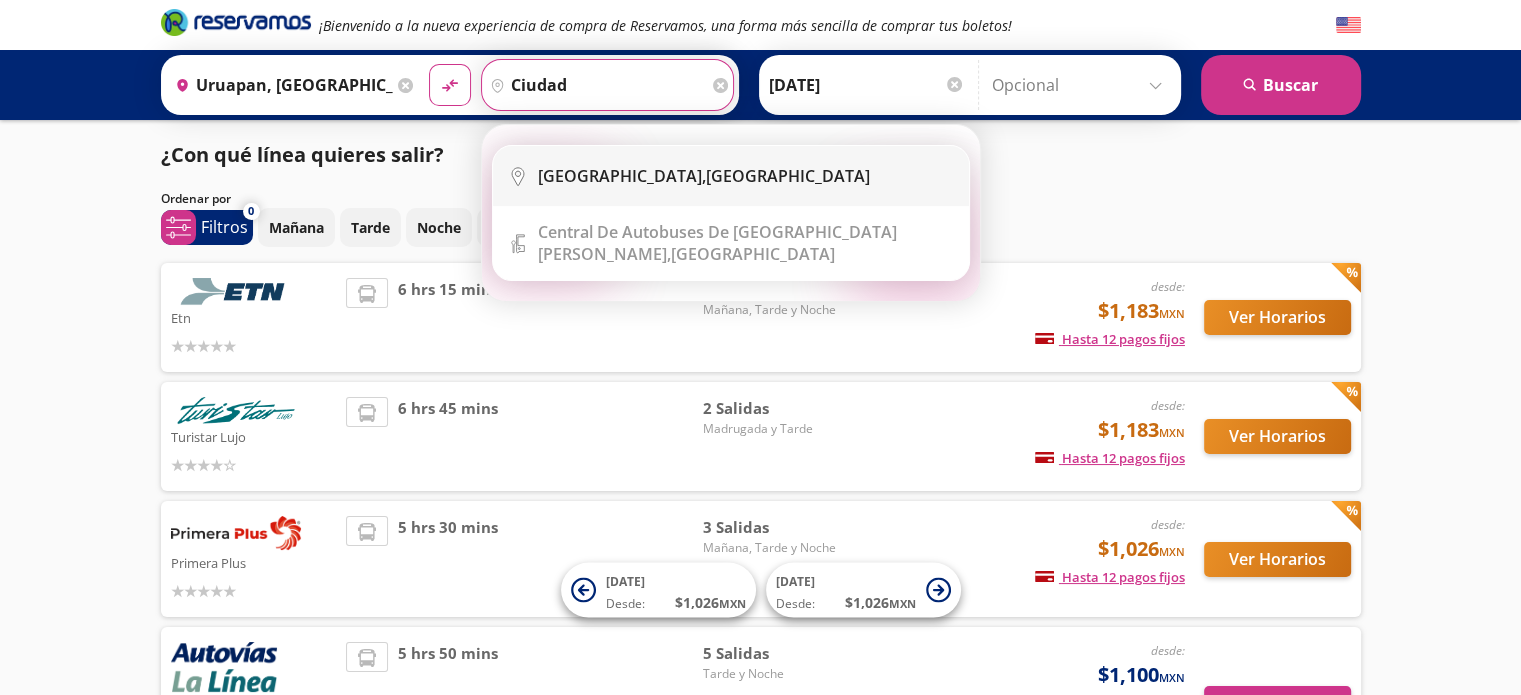 click on "[GEOGRAPHIC_DATA]," at bounding box center [622, 176] 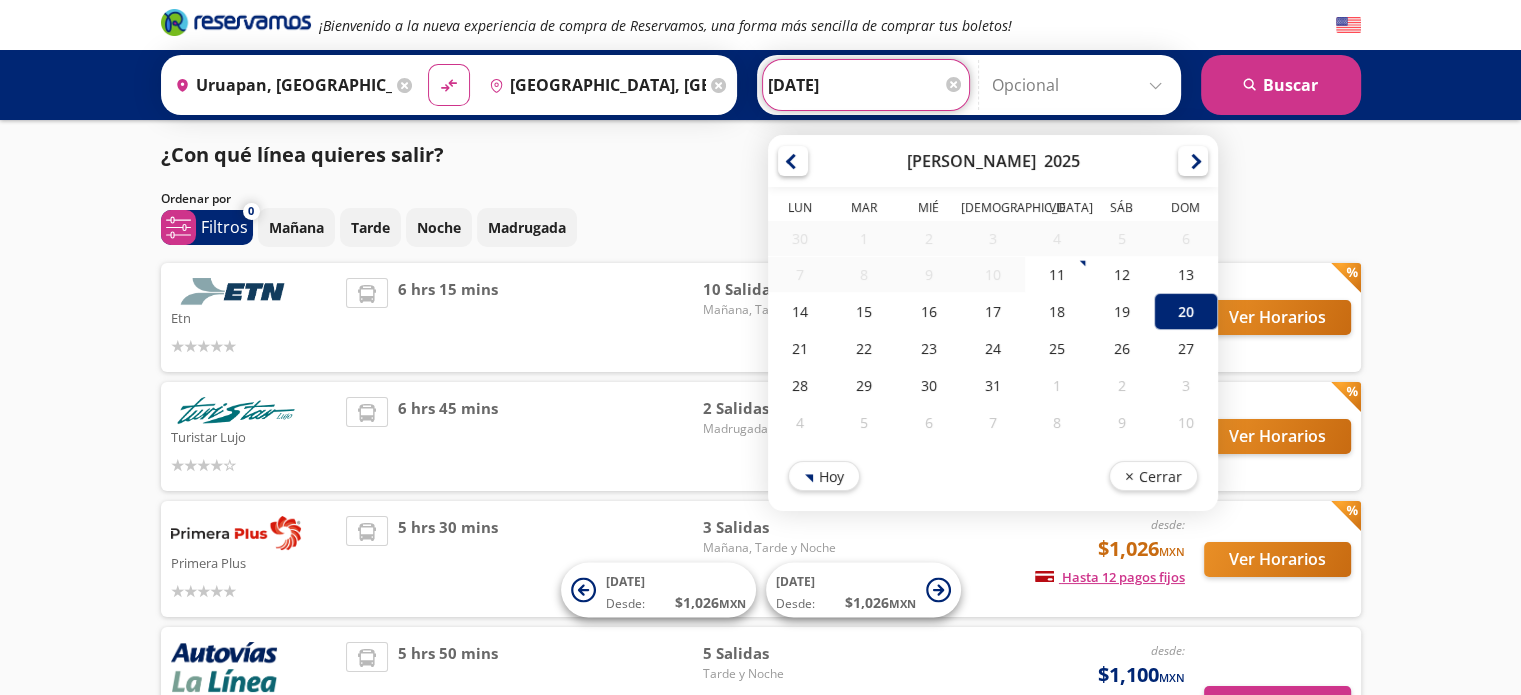 click on "[DATE]" at bounding box center (866, 85) 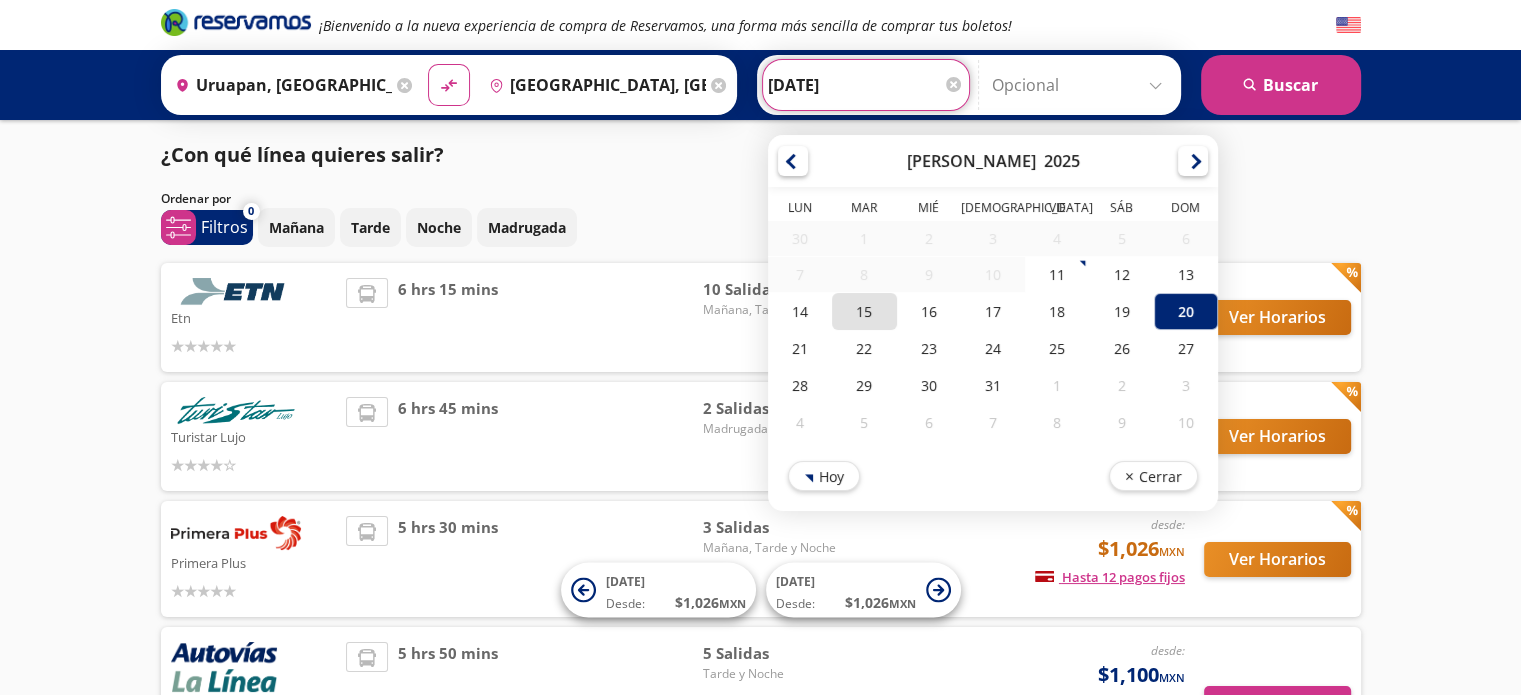 click on "15" at bounding box center (864, 311) 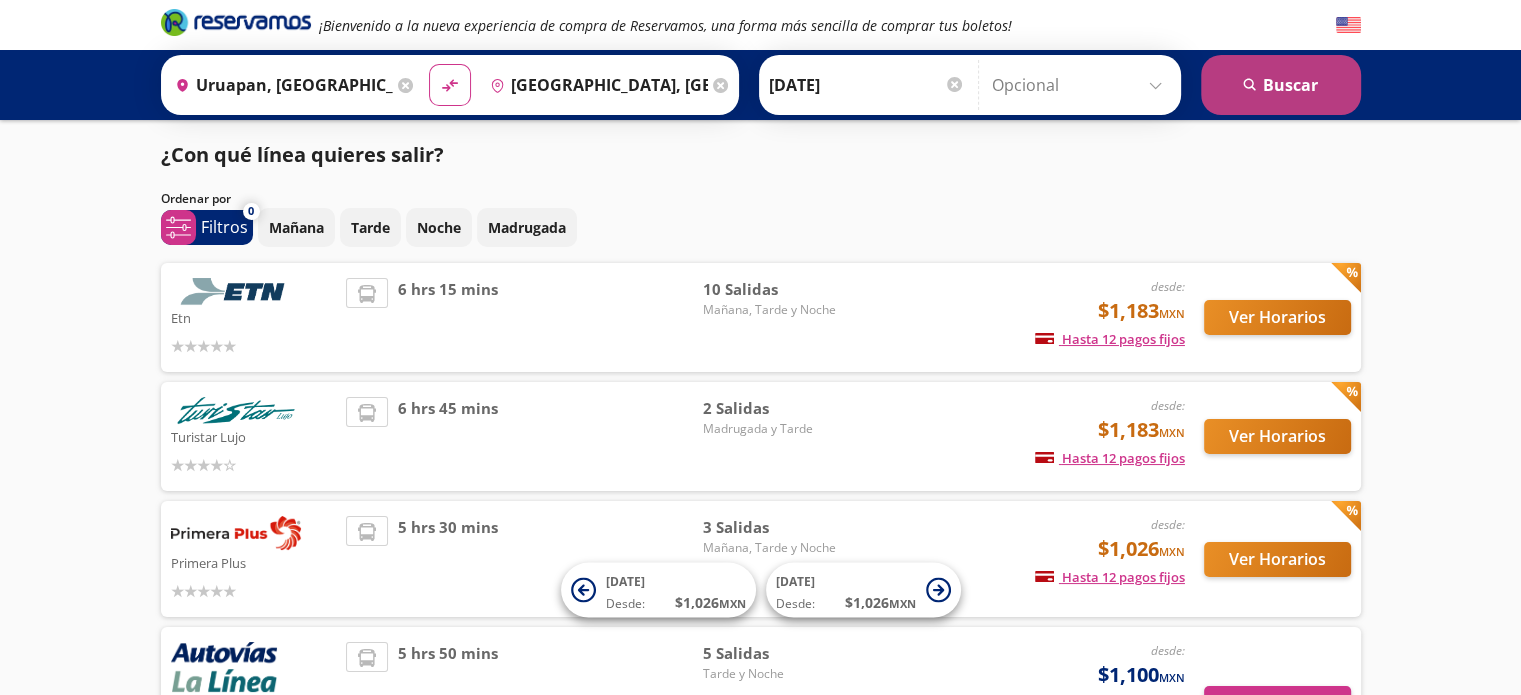 click on "search
[GEOGRAPHIC_DATA]" at bounding box center [1281, 85] 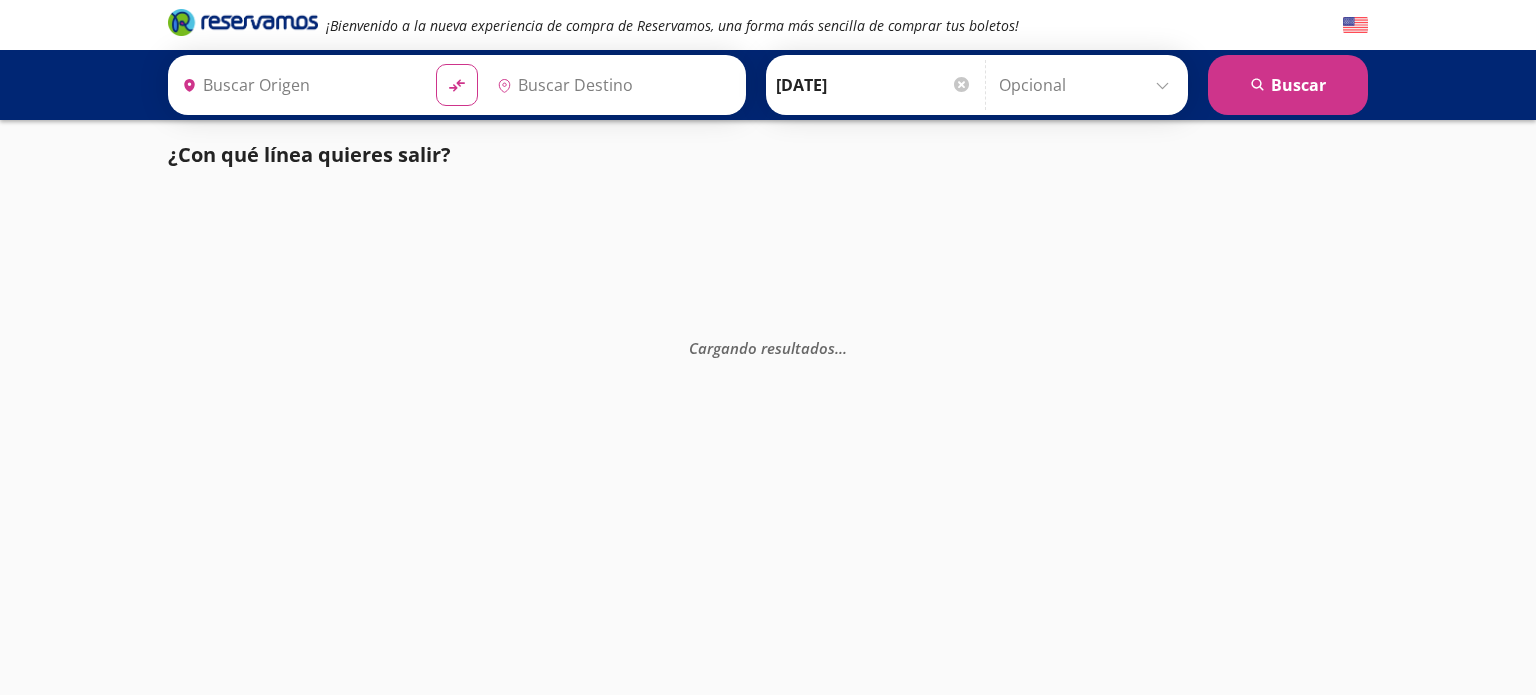type on "[GEOGRAPHIC_DATA], [GEOGRAPHIC_DATA]" 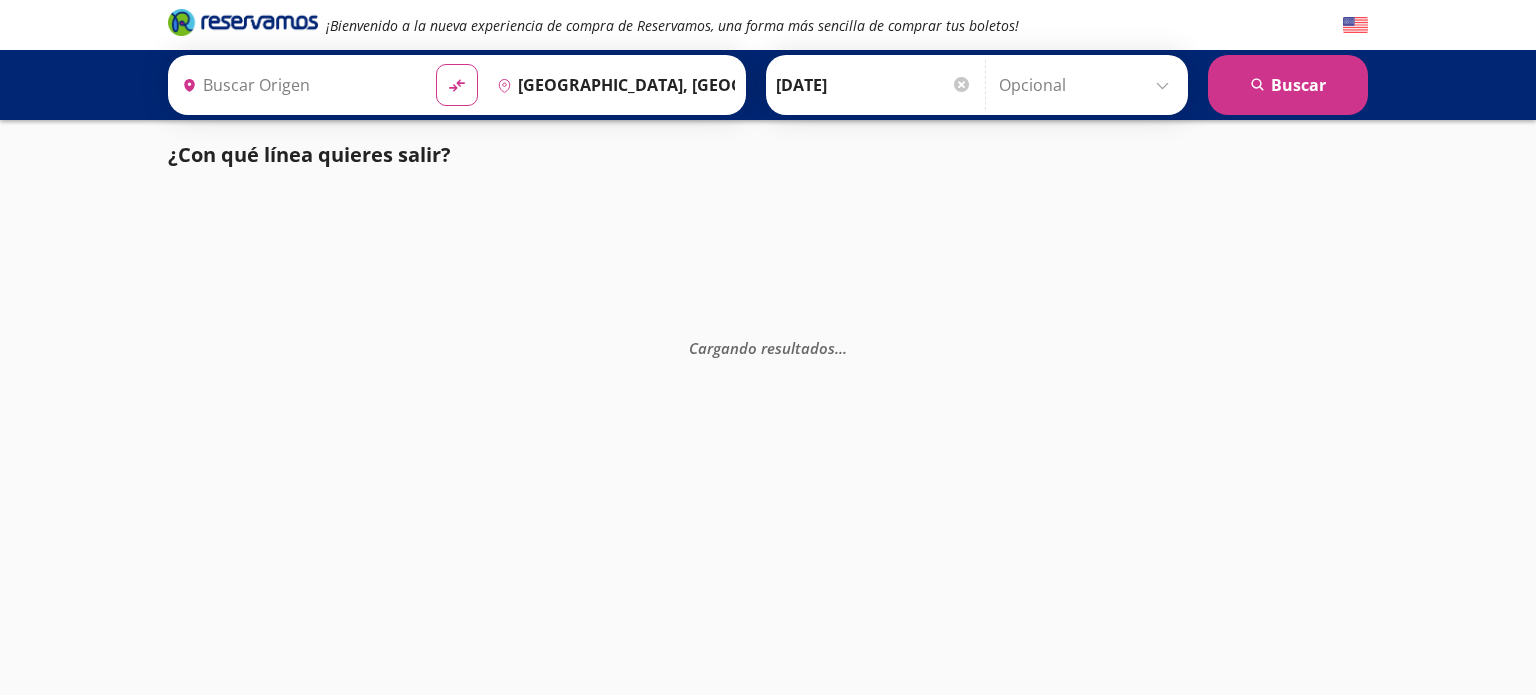 type on "Uruapan, [GEOGRAPHIC_DATA]" 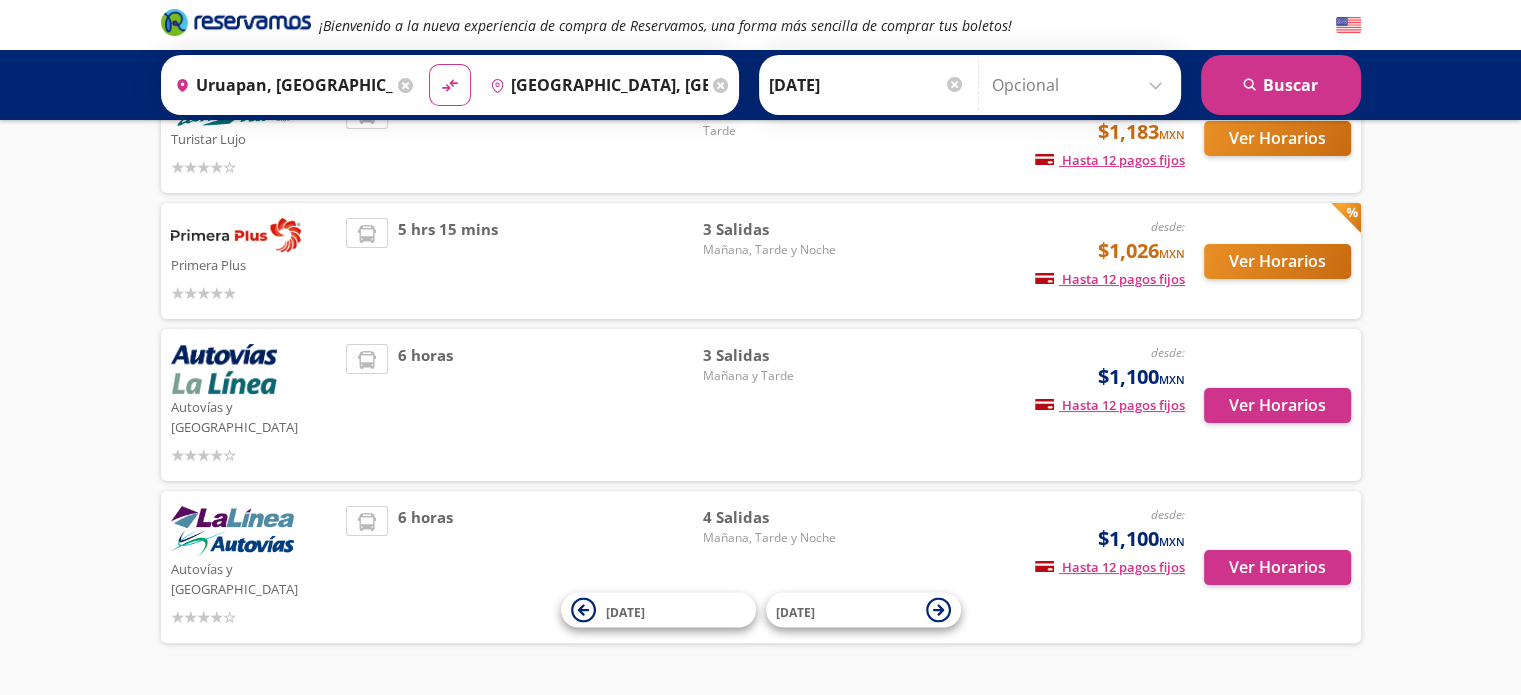 scroll, scrollTop: 356, scrollLeft: 0, axis: vertical 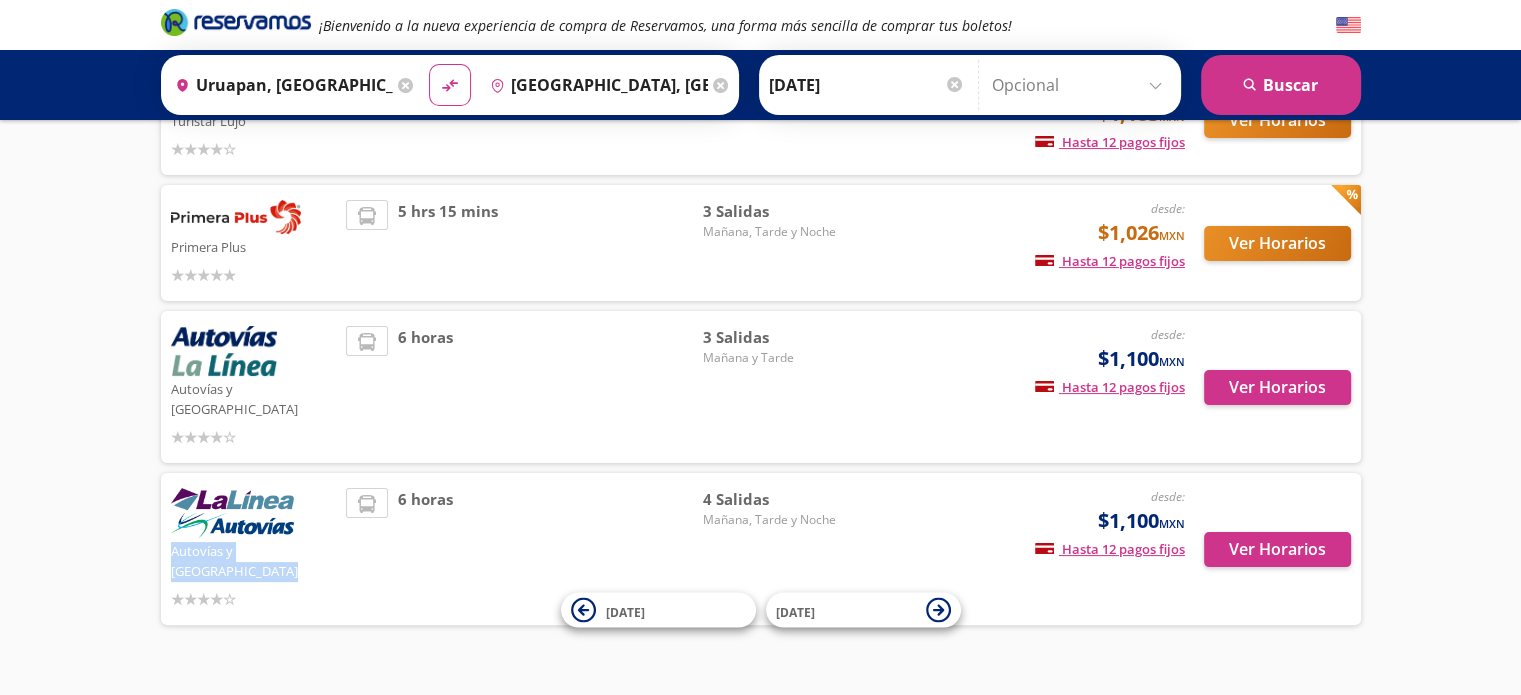 drag, startPoint x: 246, startPoint y: 561, endPoint x: 160, endPoint y: 523, distance: 94.02127 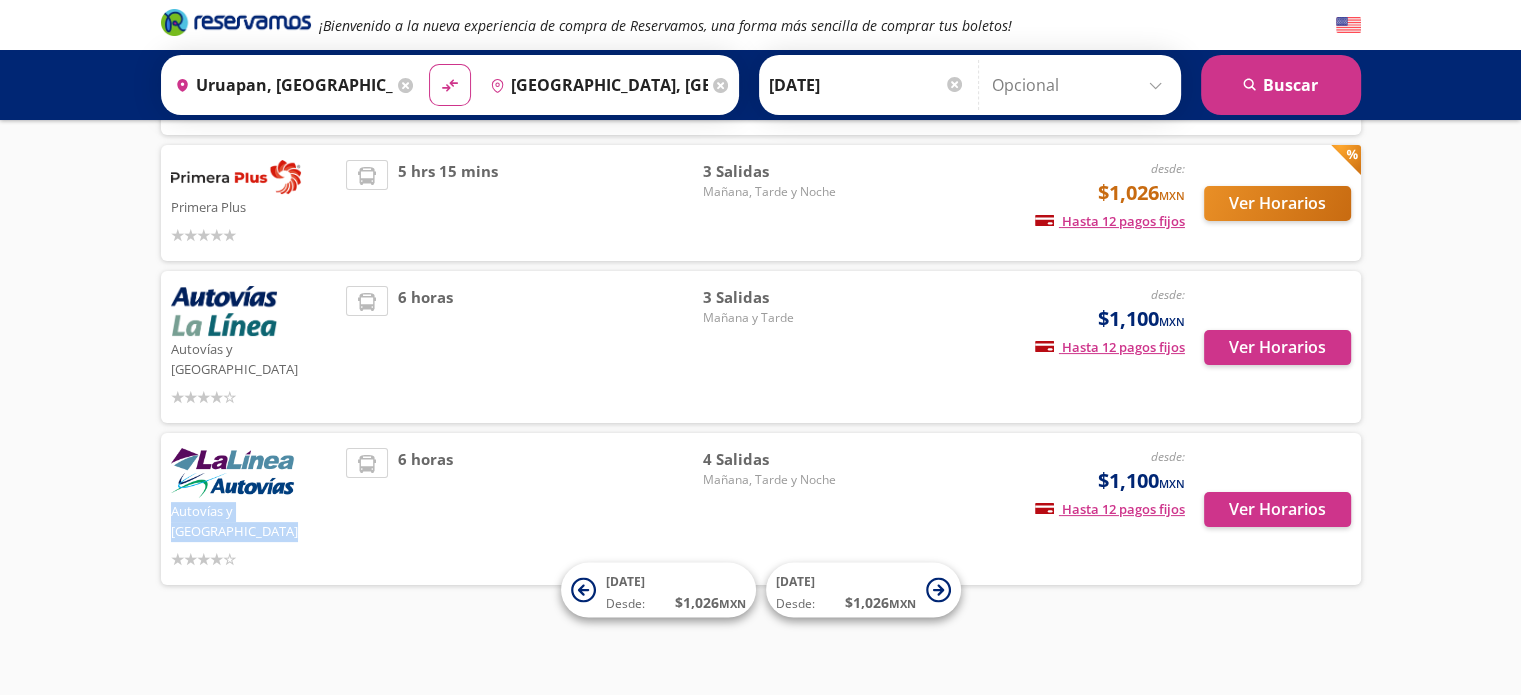scroll, scrollTop: 316, scrollLeft: 0, axis: vertical 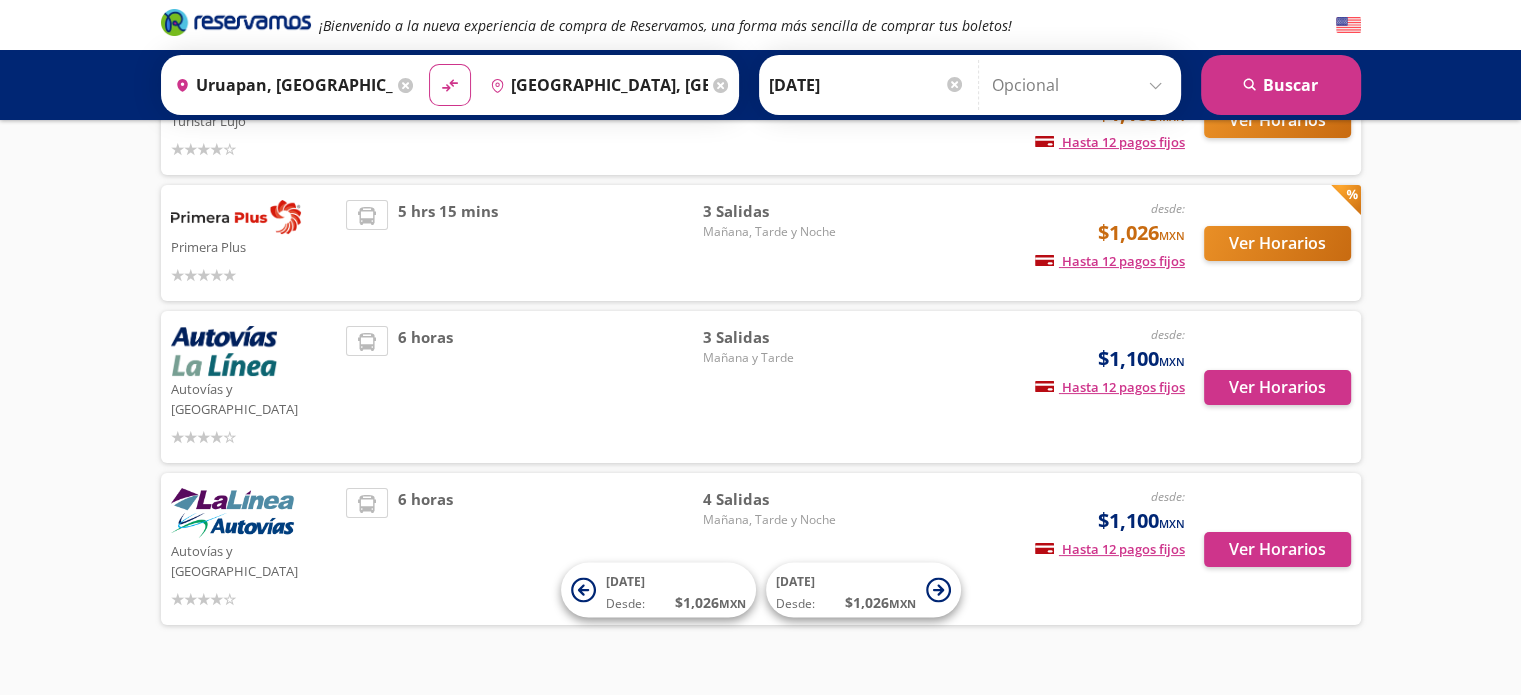 click on "6 horas" at bounding box center [524, 549] 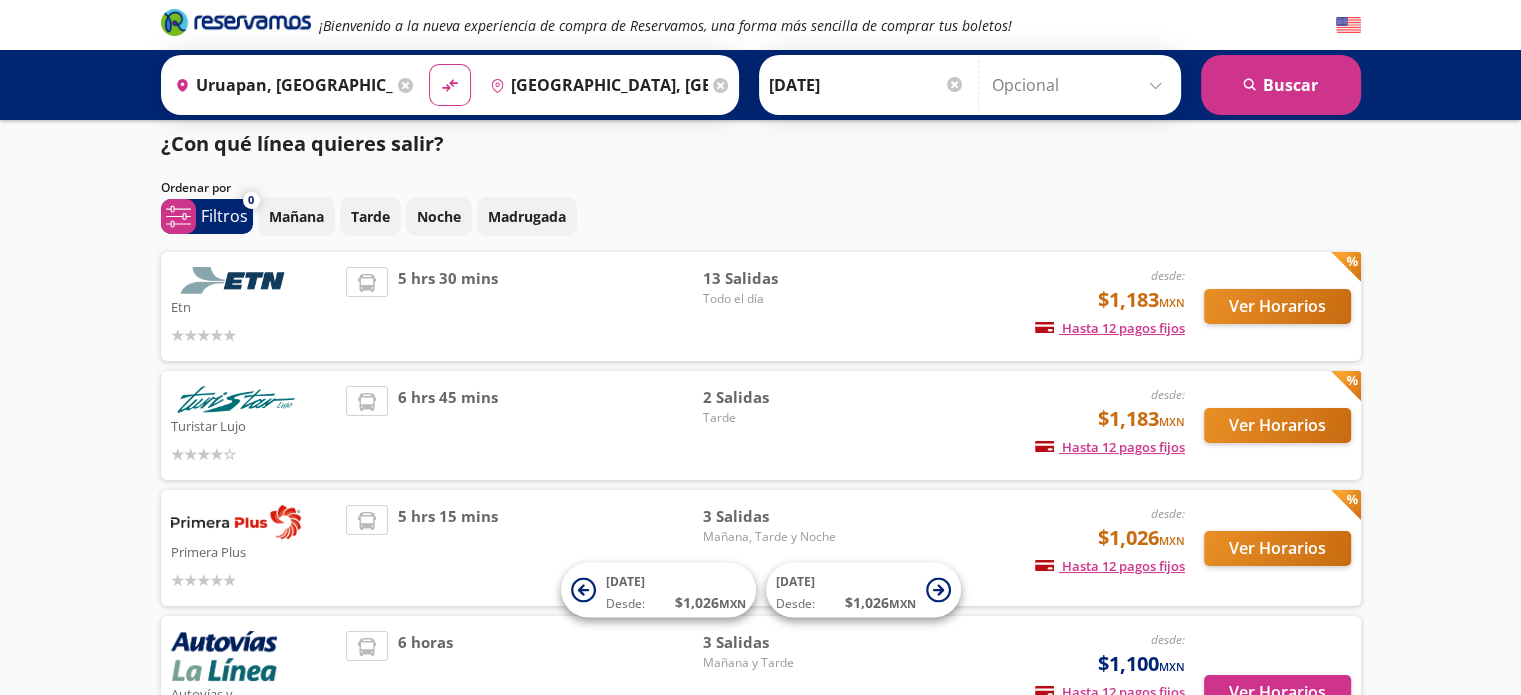 scroll, scrollTop: 0, scrollLeft: 0, axis: both 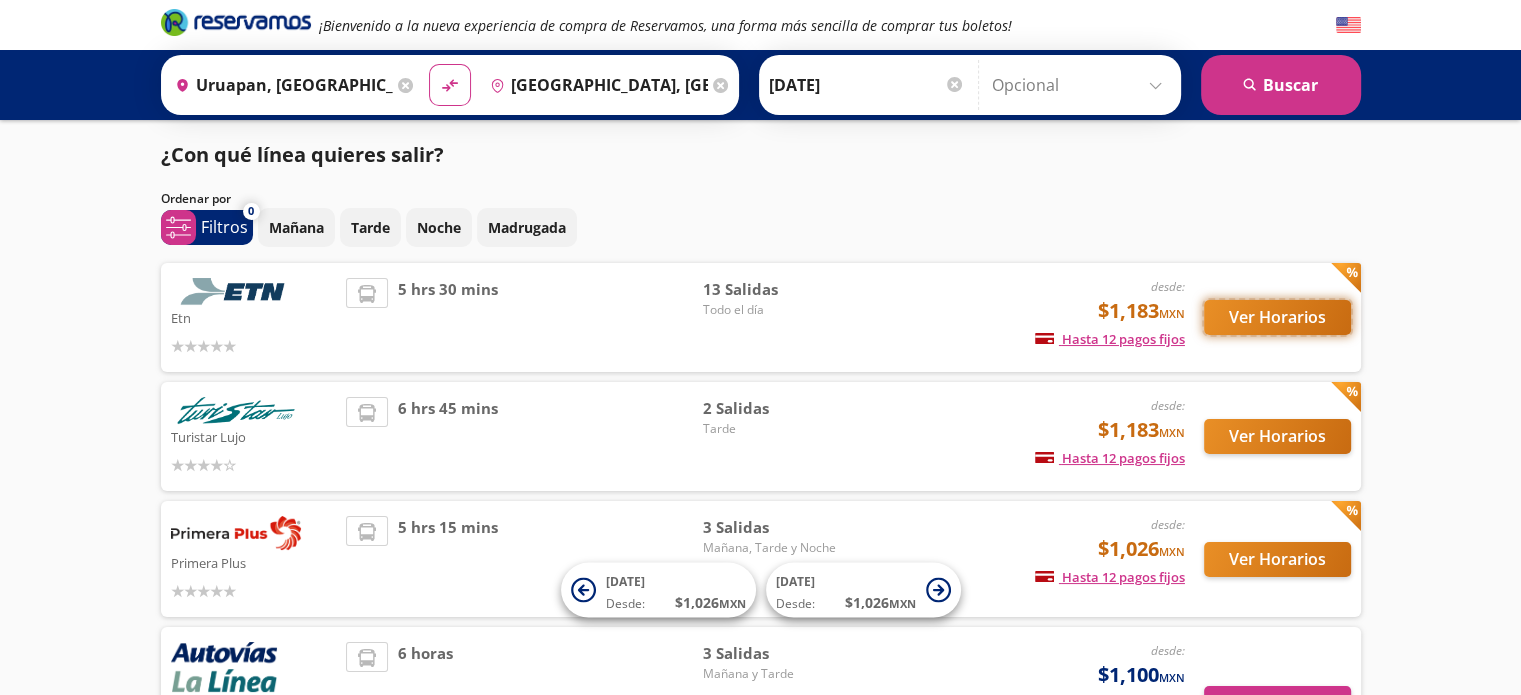 click on "Ver Horarios" at bounding box center [1277, 317] 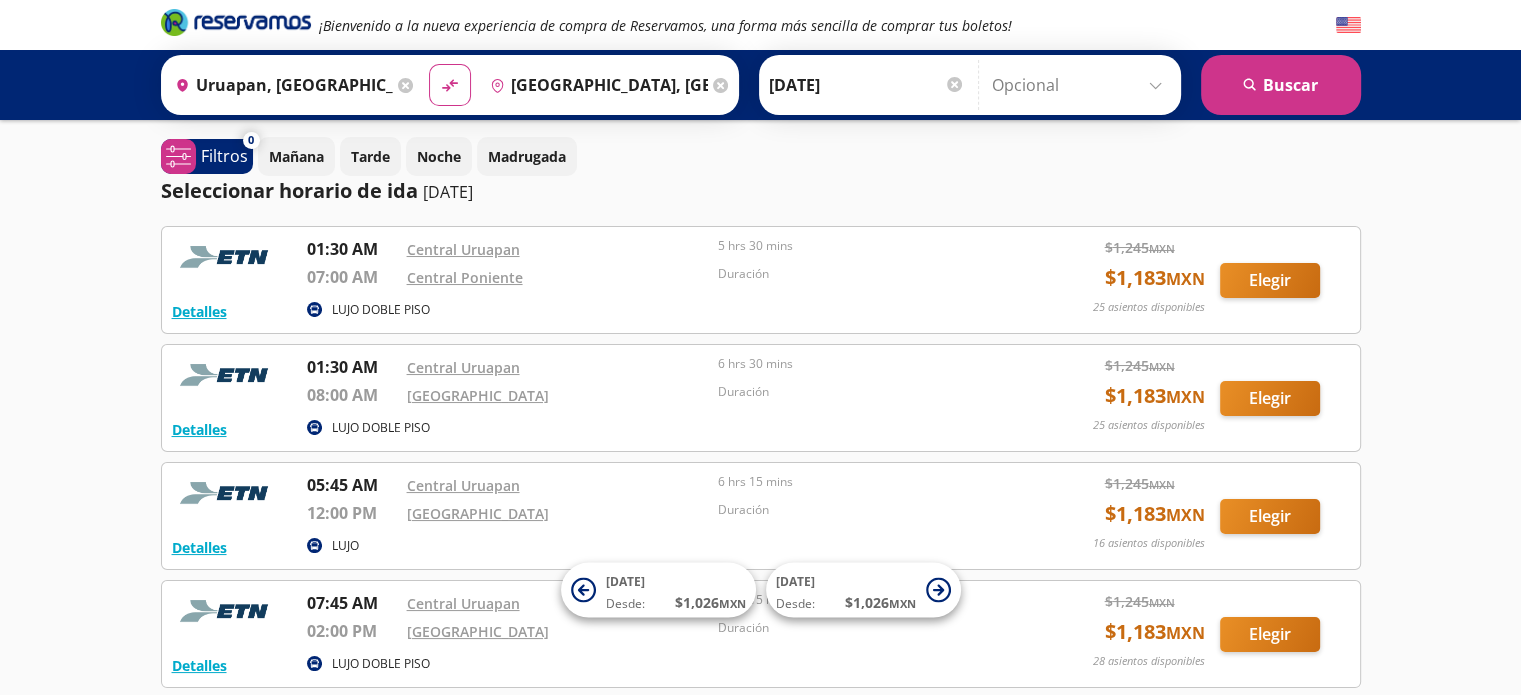 scroll, scrollTop: 0, scrollLeft: 0, axis: both 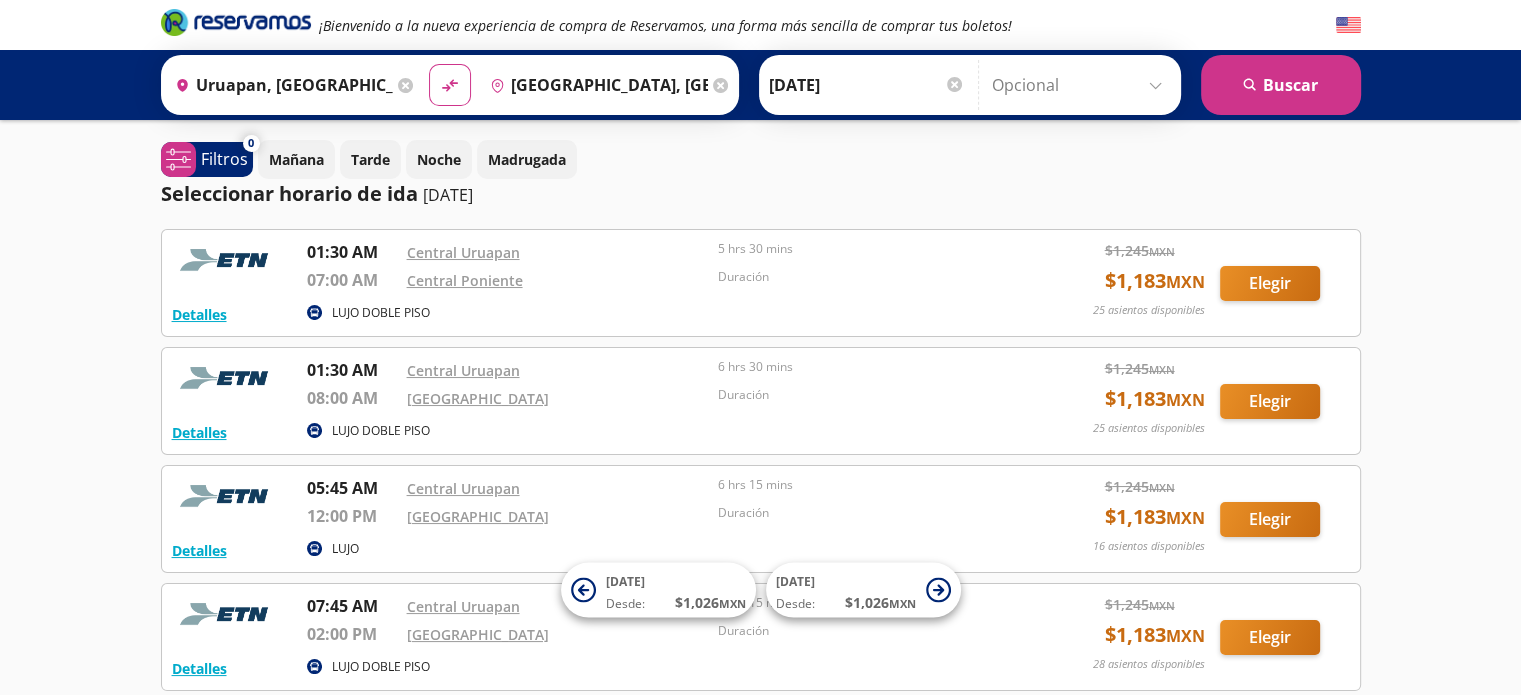 click on "Origen
heroicons:map-pin-20-solid
[GEOGRAPHIC_DATA], [GEOGRAPHIC_DATA]" at bounding box center [292, 85] 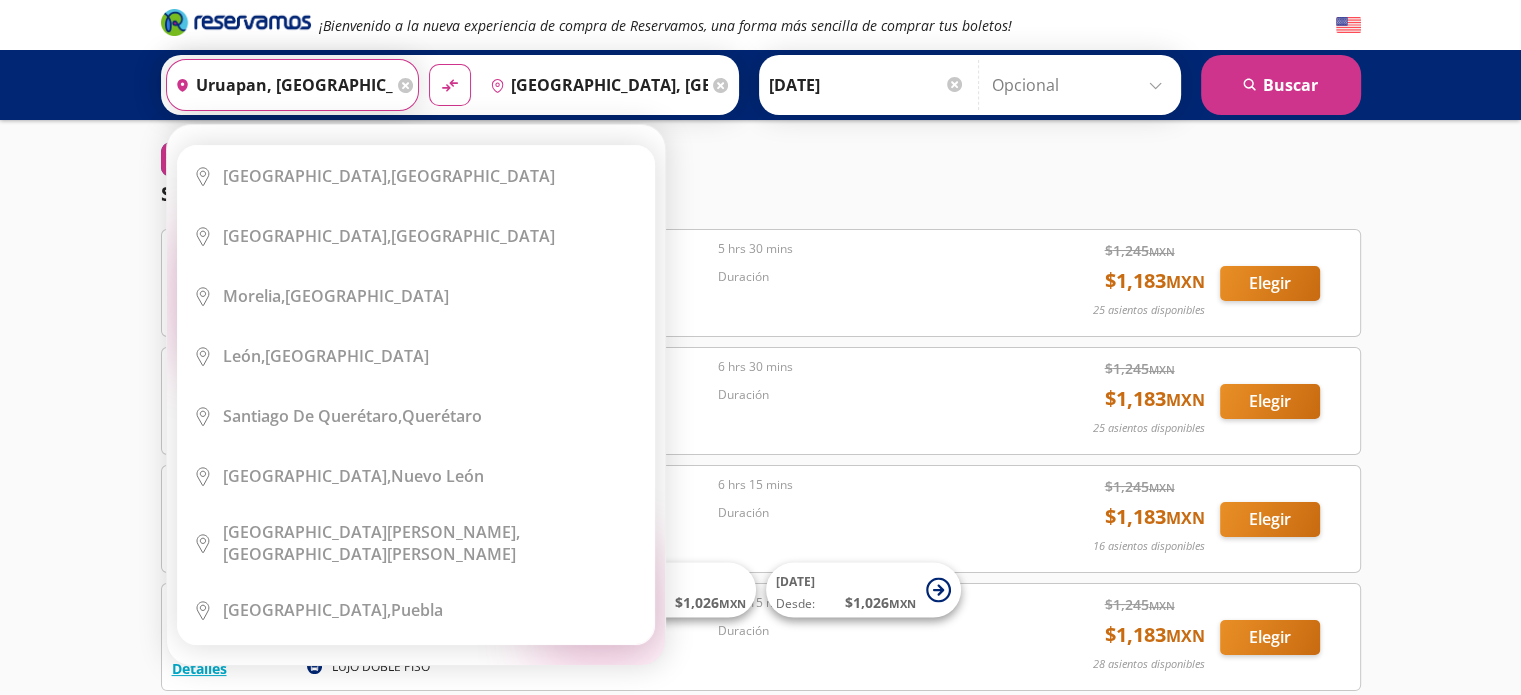 click on "Origen
heroicons:map-pin-20-solid
[GEOGRAPHIC_DATA], [GEOGRAPHIC_DATA]" at bounding box center (292, 85) 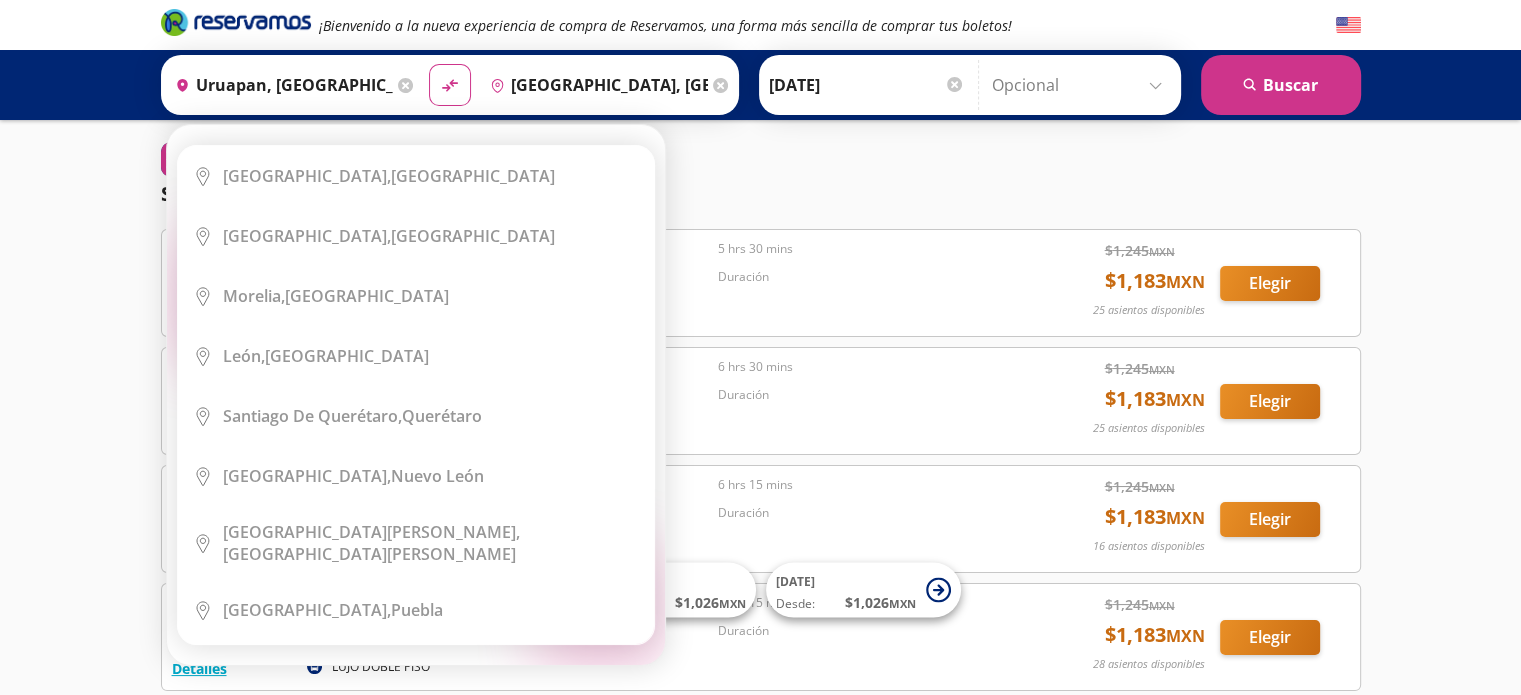 click 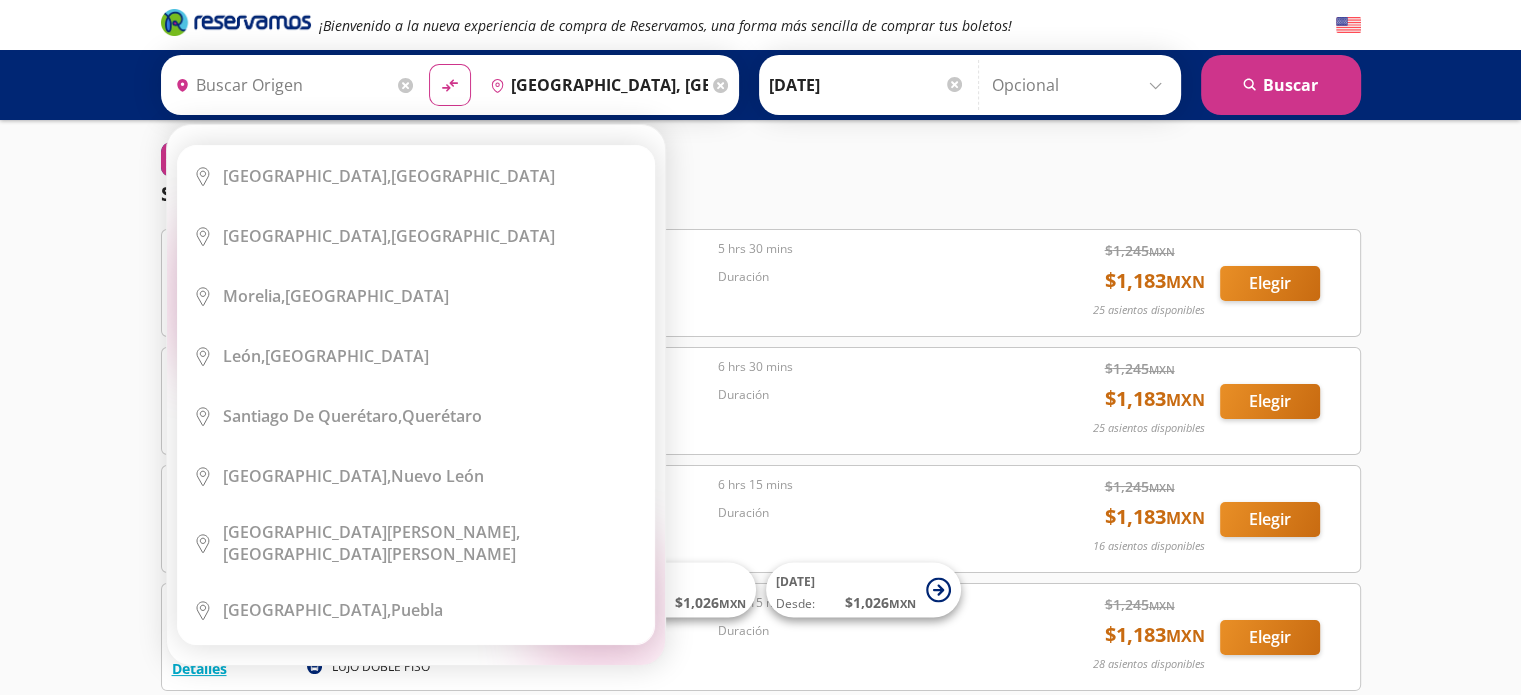 type 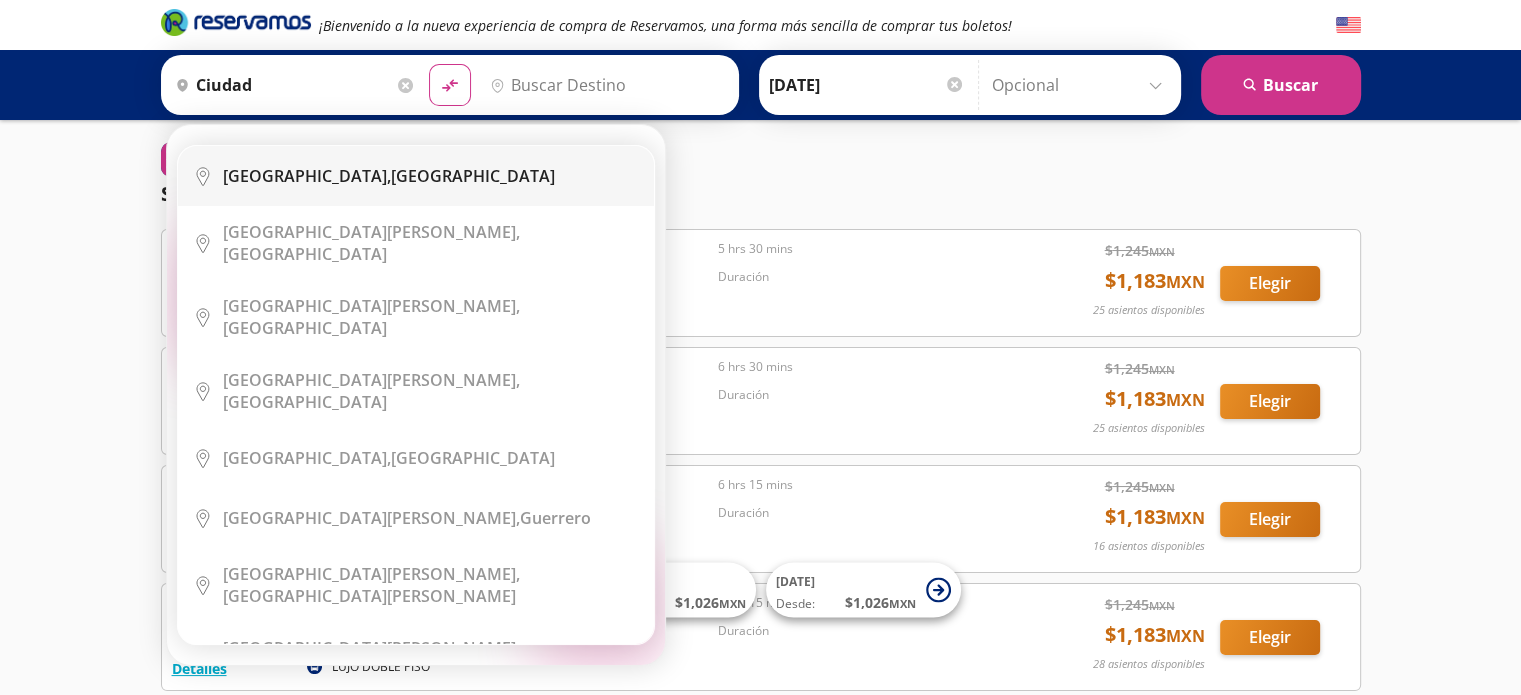 click on "[GEOGRAPHIC_DATA],  [GEOGRAPHIC_DATA]" at bounding box center [389, 176] 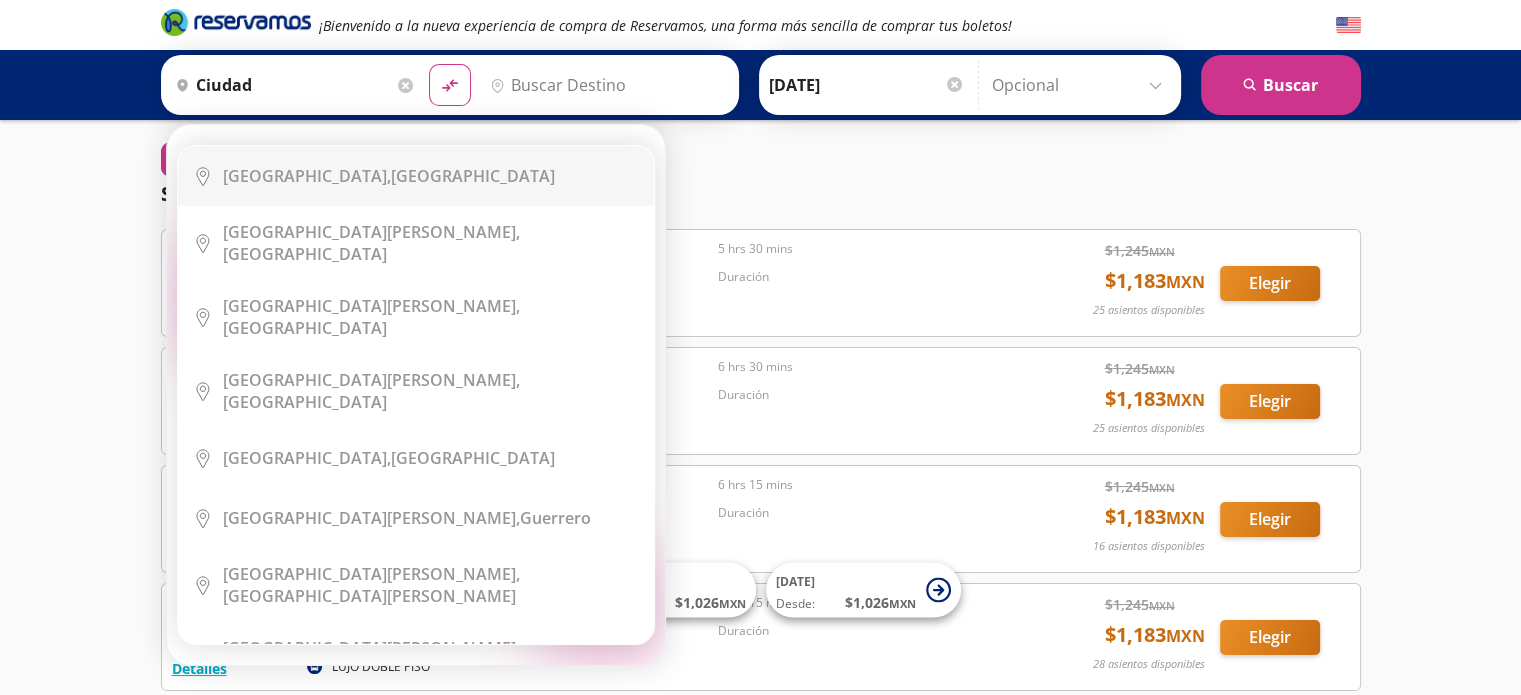 type on "[GEOGRAPHIC_DATA], [GEOGRAPHIC_DATA]" 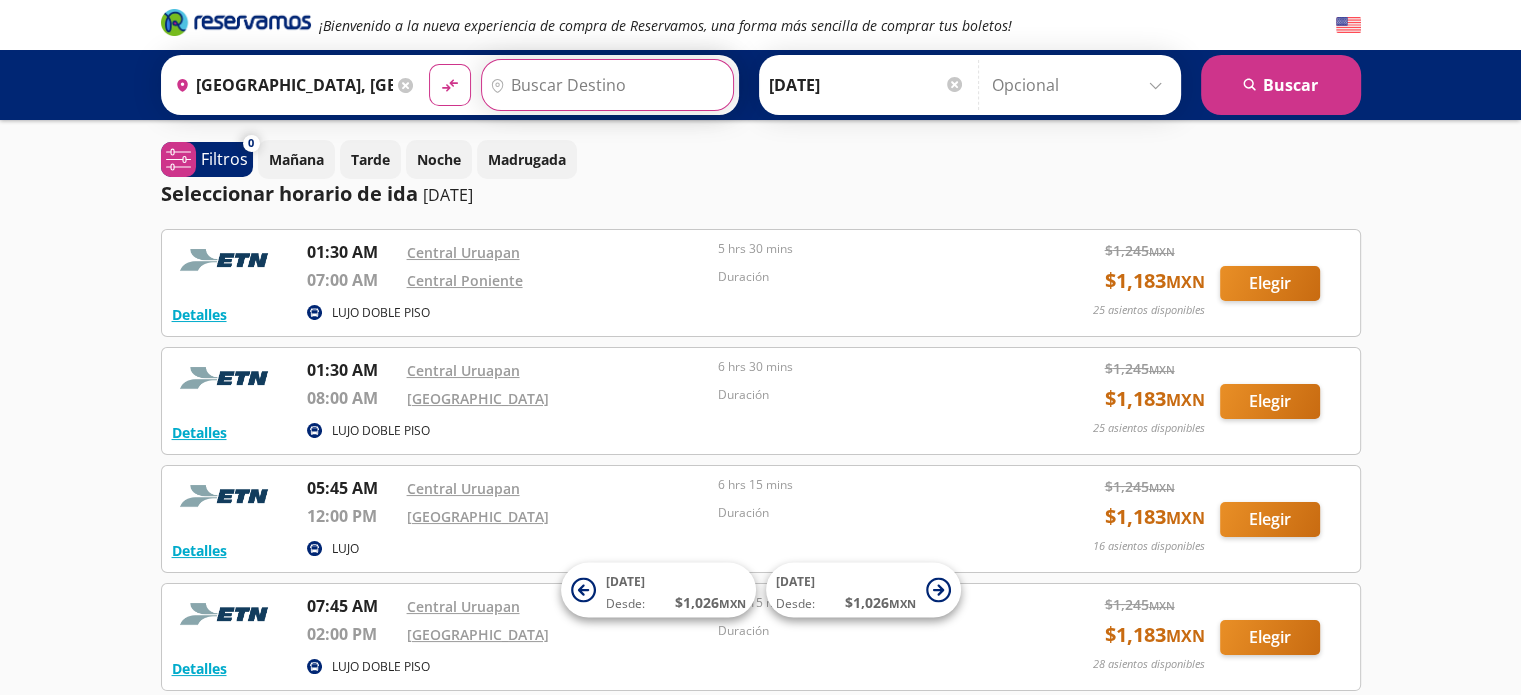 click on "Destino" at bounding box center (605, 85) 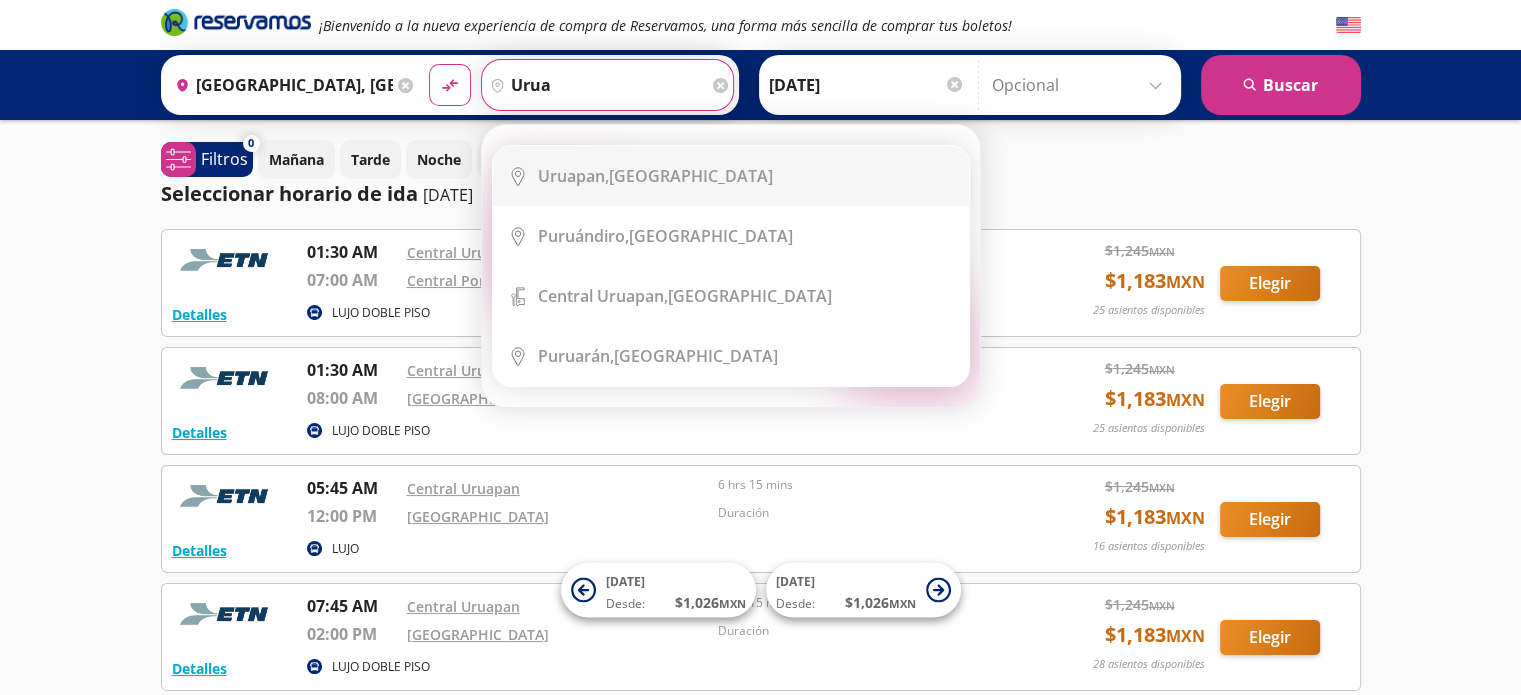 click on "Uruapan,  [GEOGRAPHIC_DATA]" at bounding box center [655, 176] 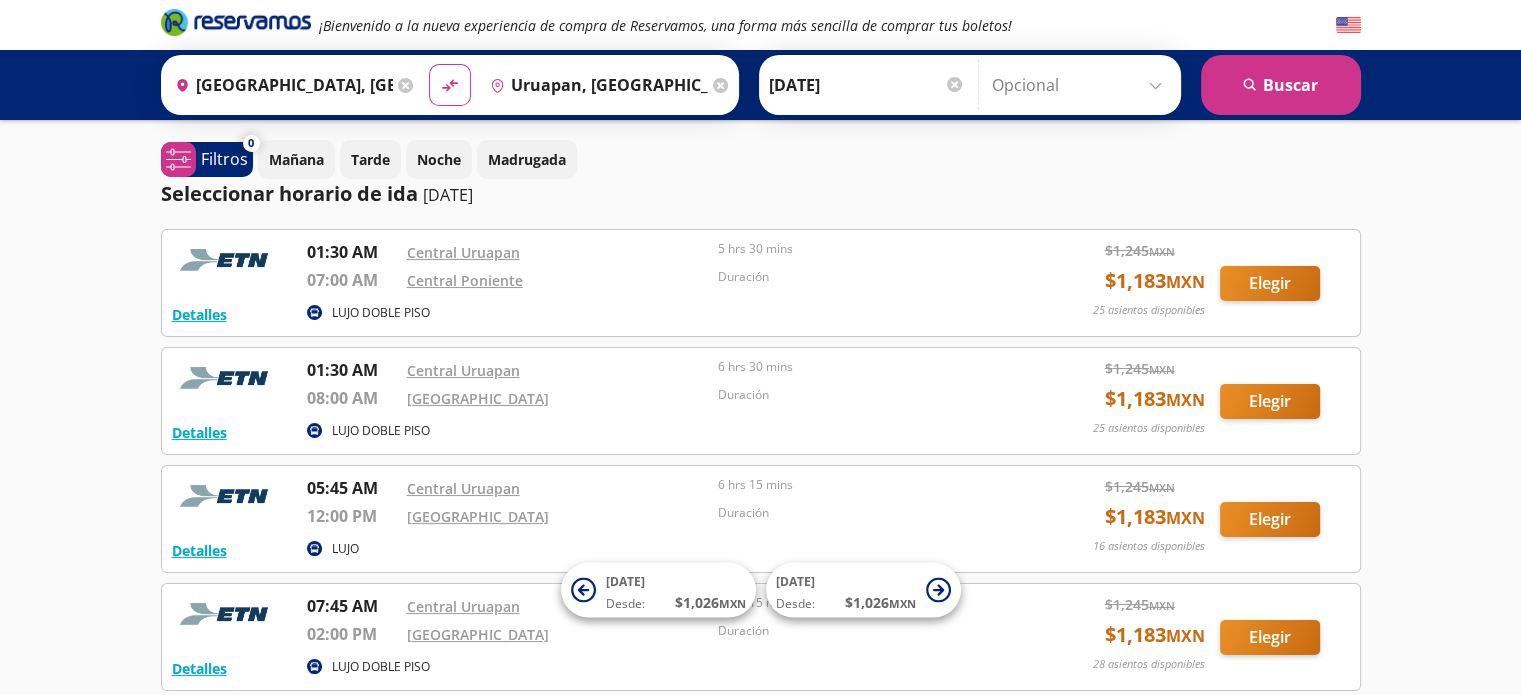 click on "[DATE]" at bounding box center (867, 85) 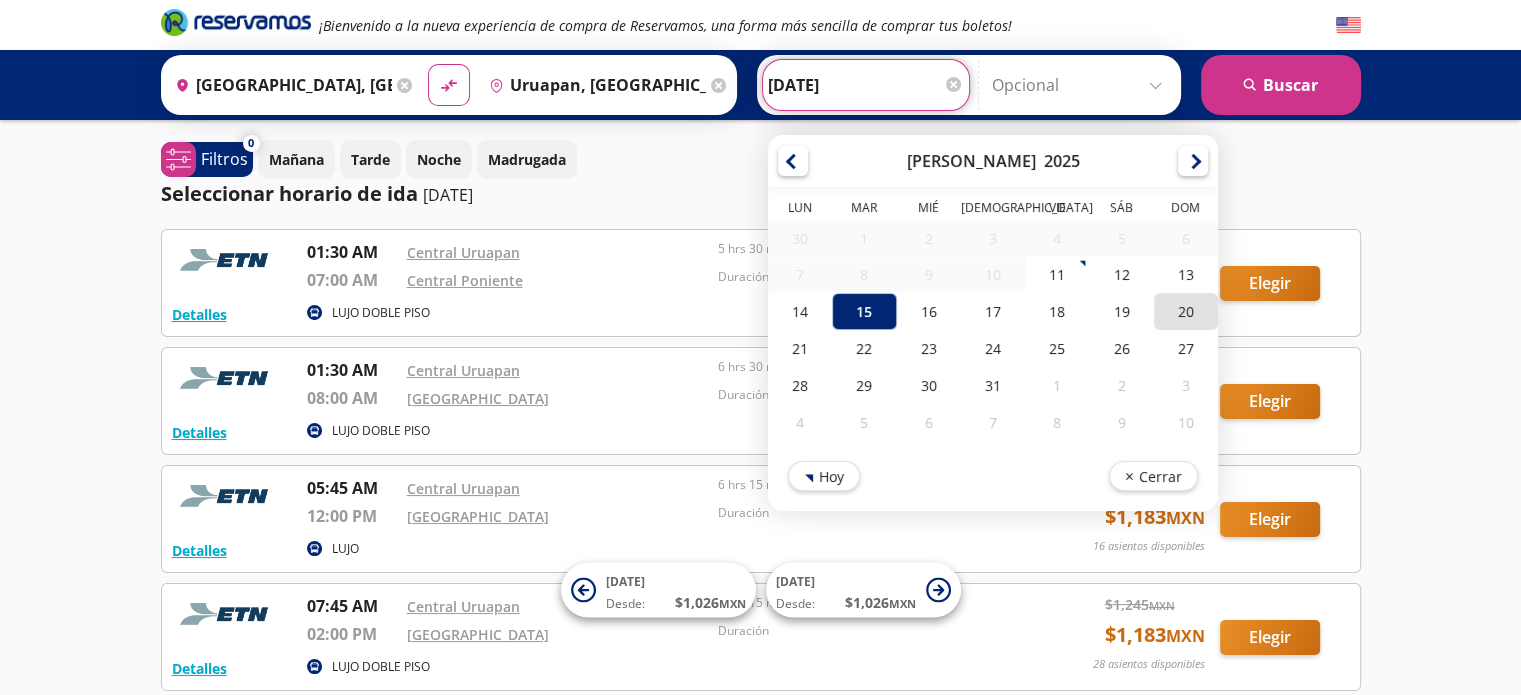 click on "20" at bounding box center [1185, 311] 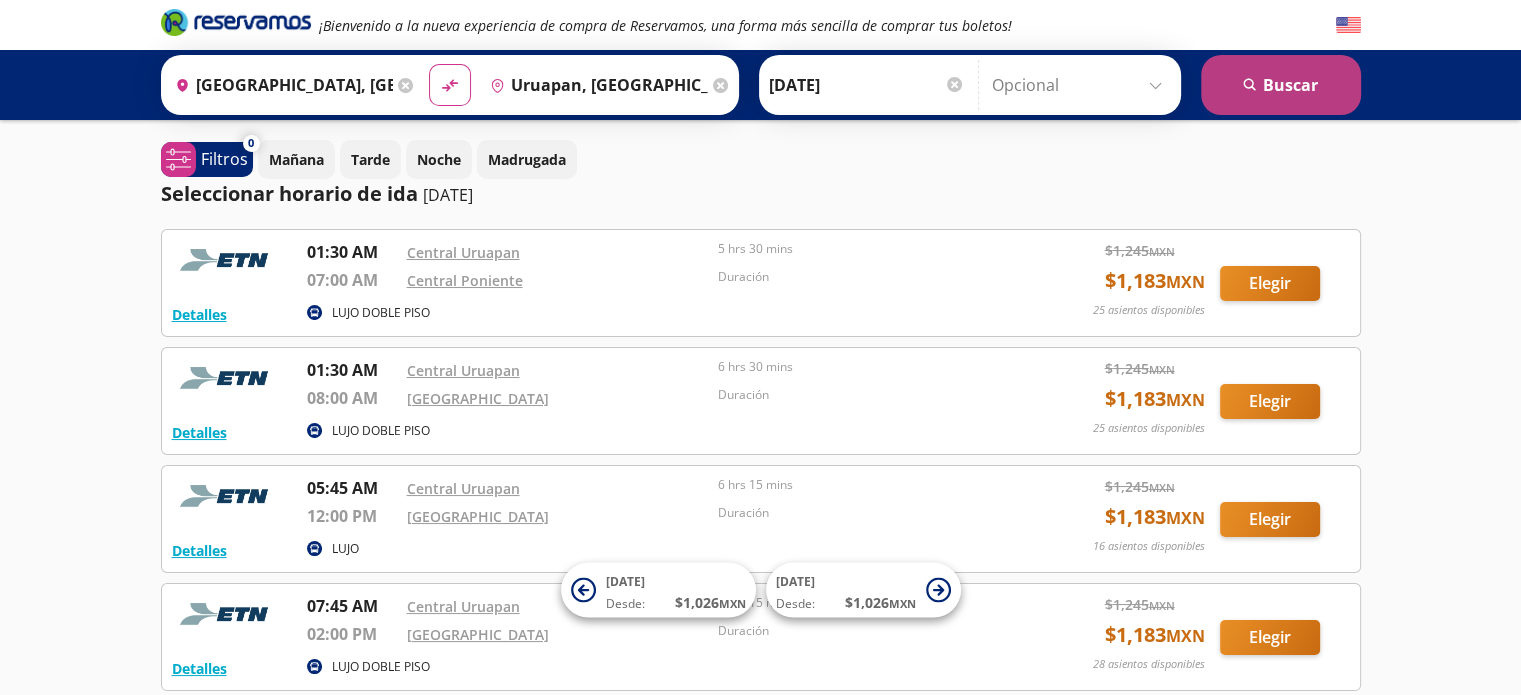 click on "search
[GEOGRAPHIC_DATA]" at bounding box center [1281, 85] 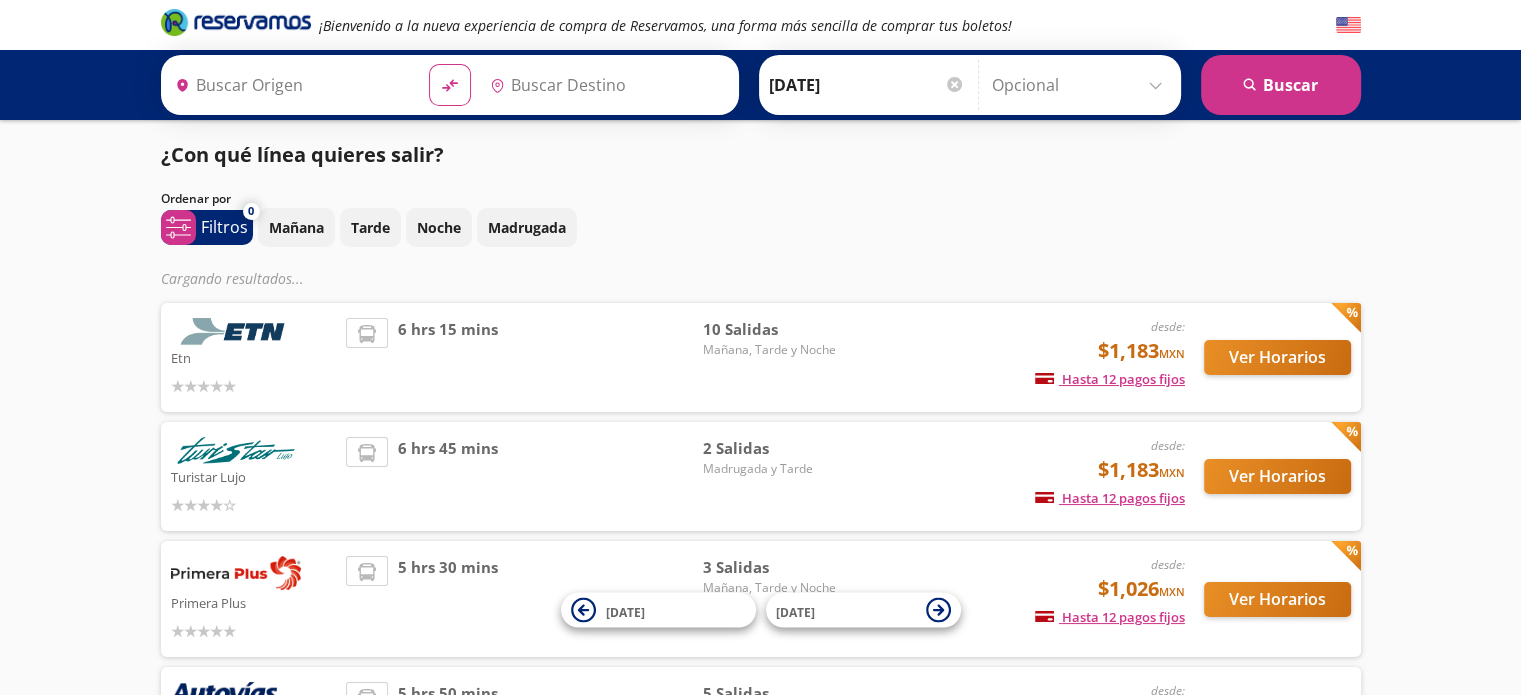 type on "Uruapan, [GEOGRAPHIC_DATA]" 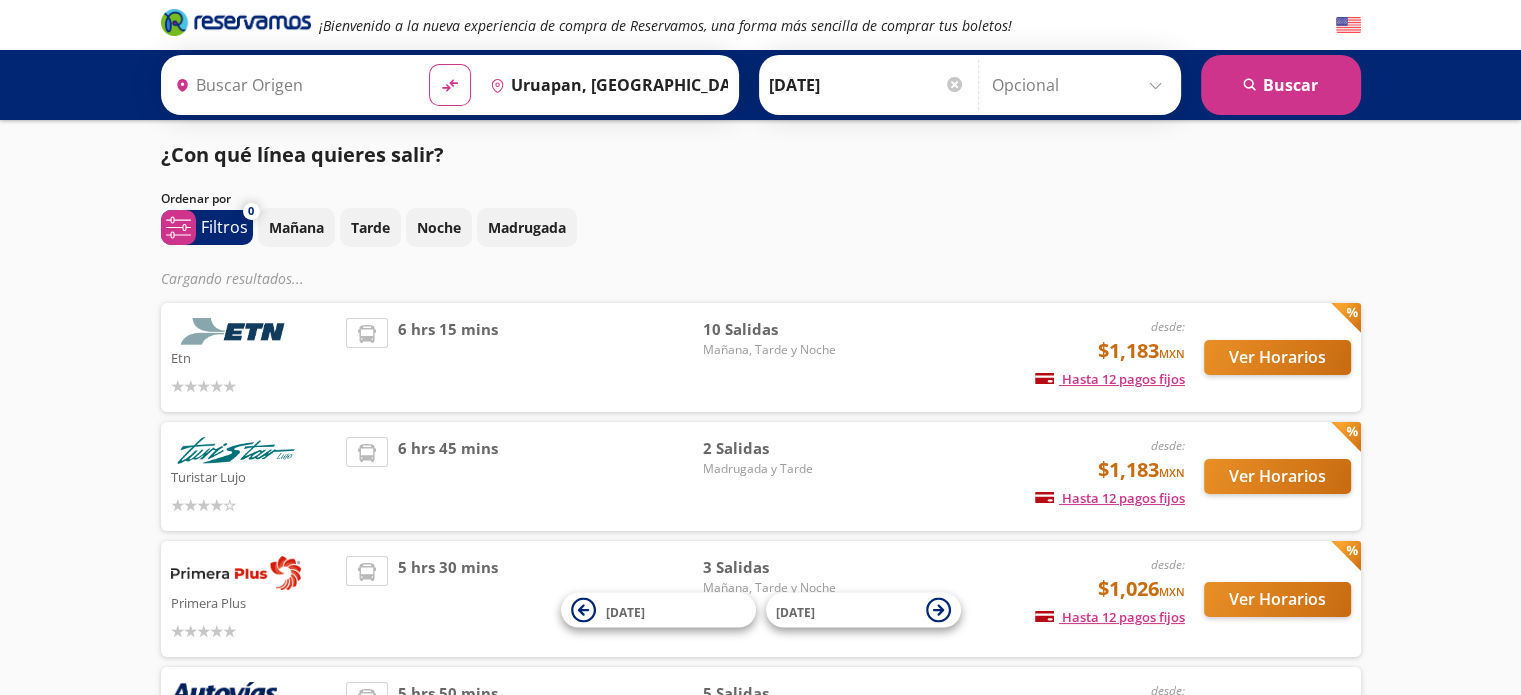 type on "[GEOGRAPHIC_DATA], [GEOGRAPHIC_DATA]" 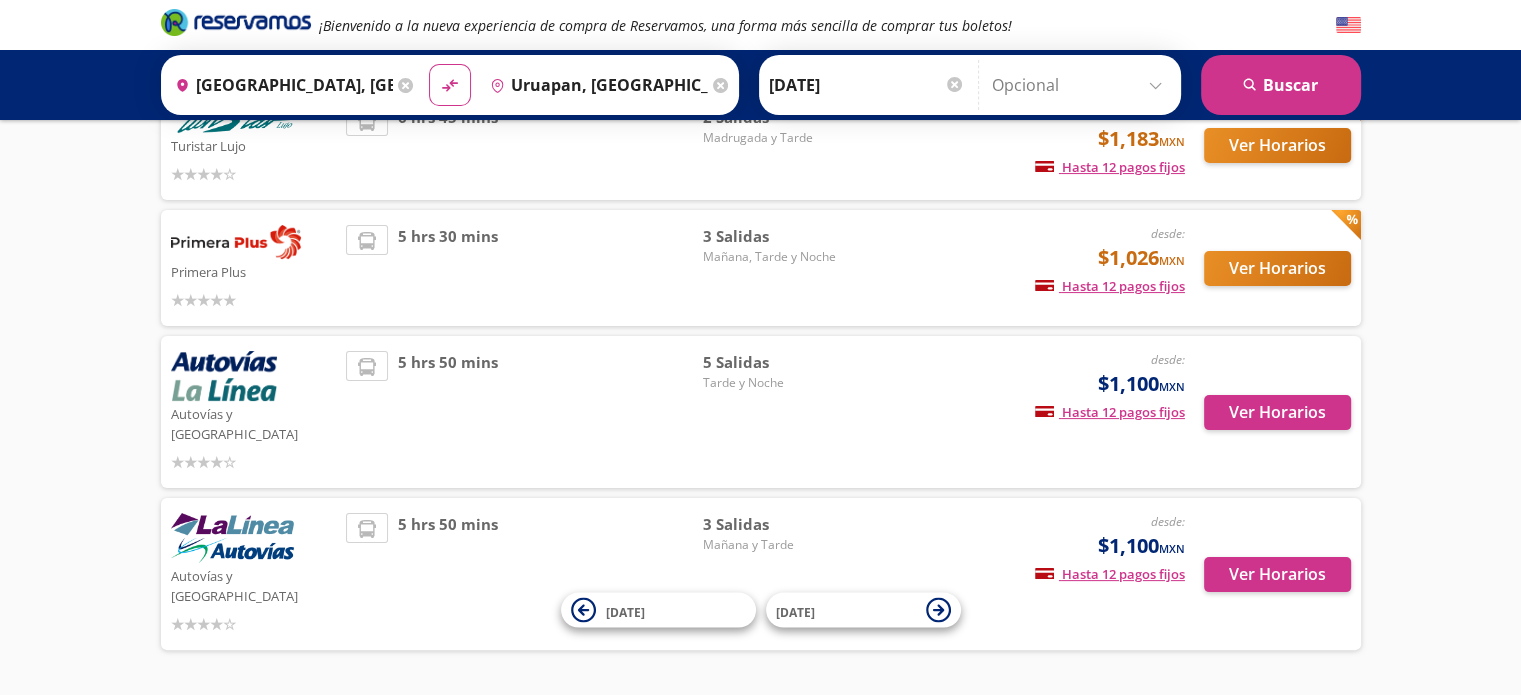 scroll, scrollTop: 356, scrollLeft: 0, axis: vertical 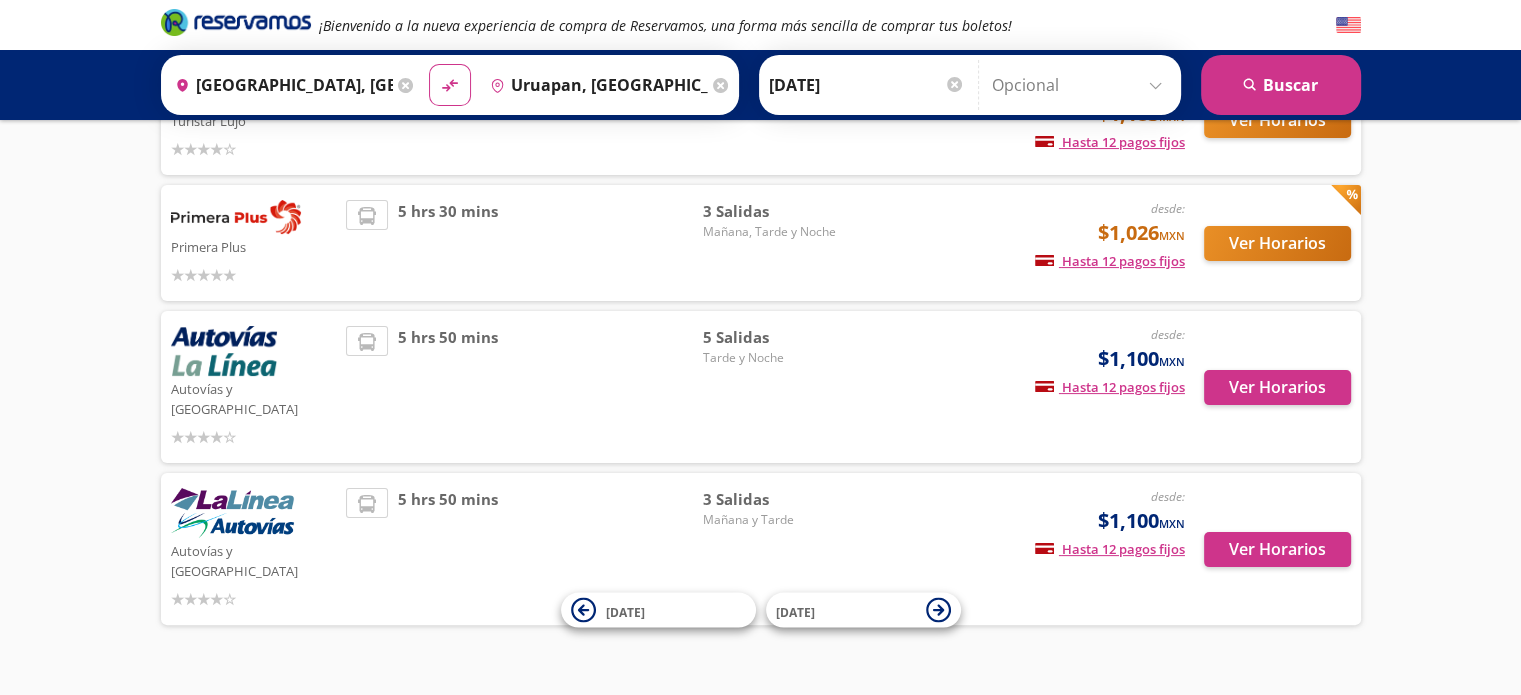 click on "[DATE]" at bounding box center (867, 85) 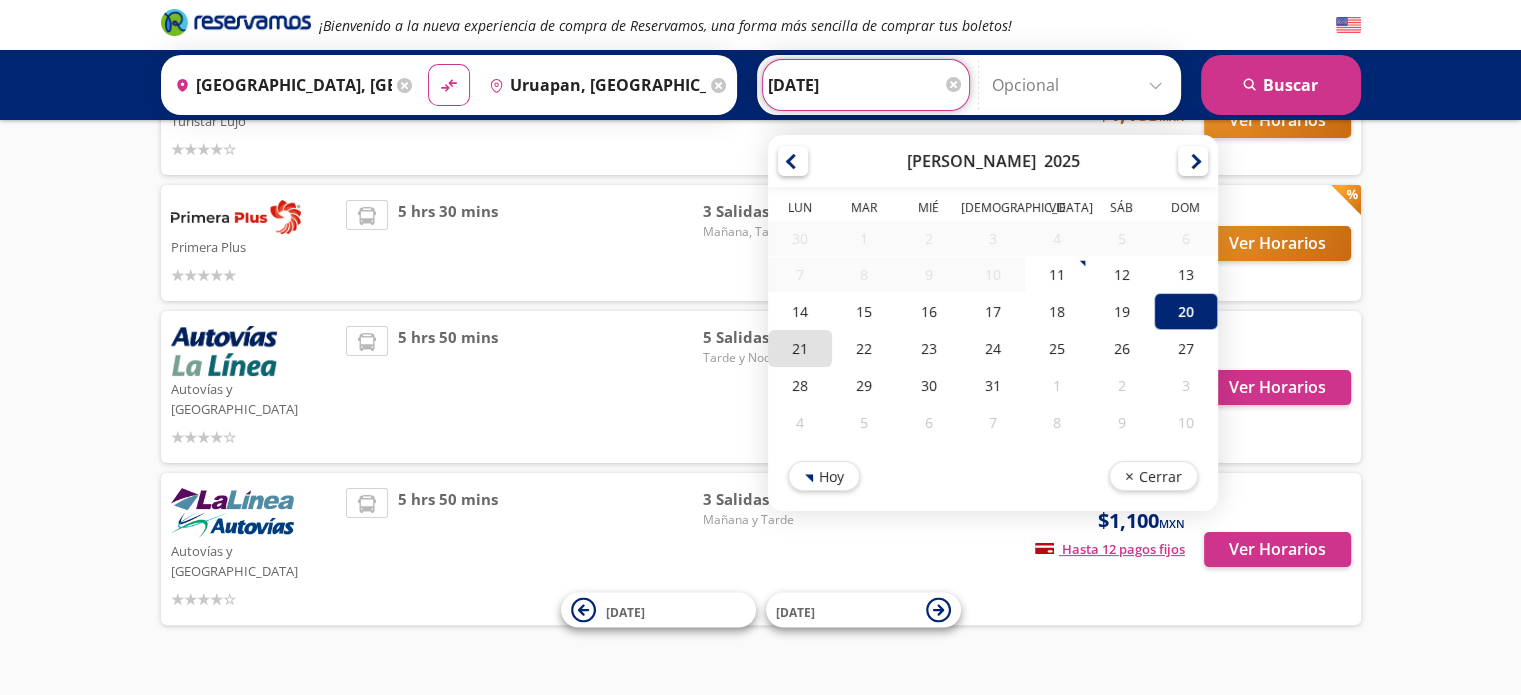 click on "21" at bounding box center (800, 348) 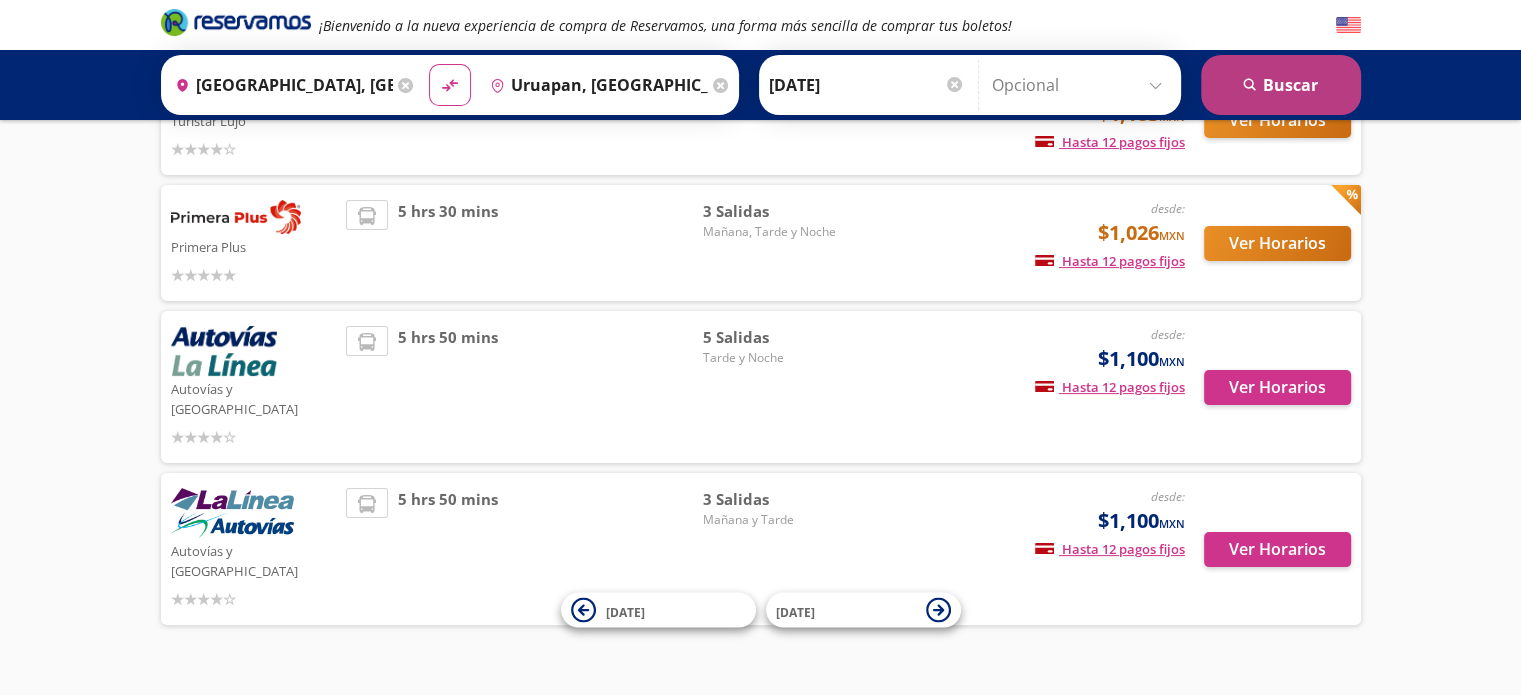 click on "search
[GEOGRAPHIC_DATA]" at bounding box center (1281, 85) 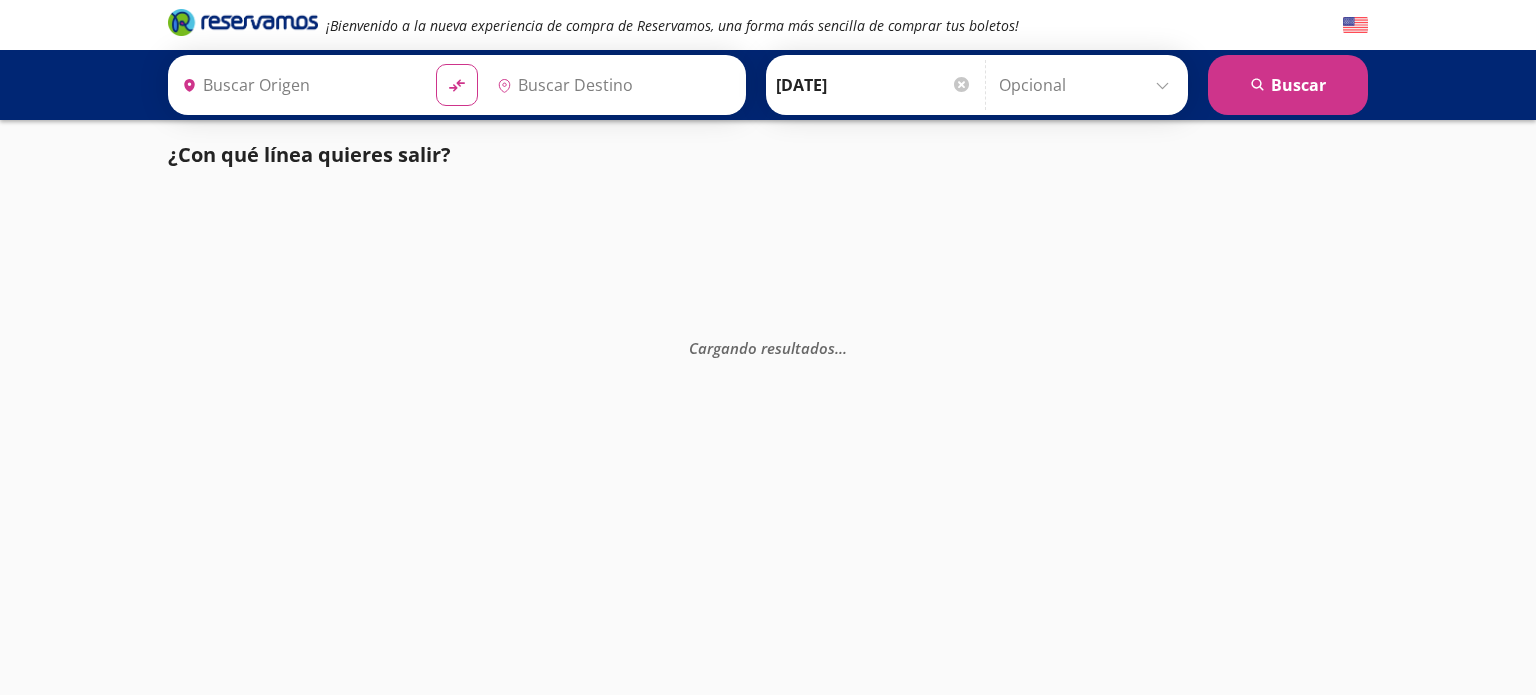 type on "Uruapan, [GEOGRAPHIC_DATA]" 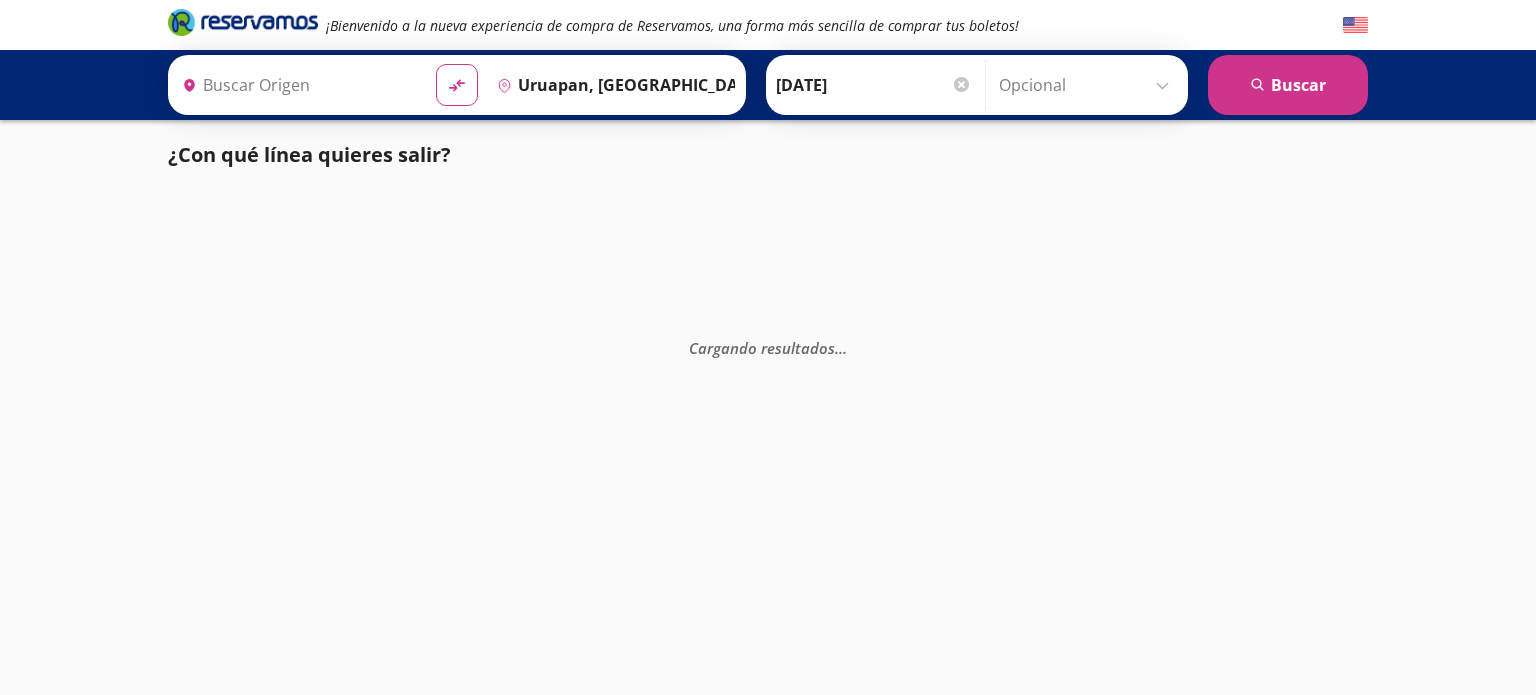 type on "[GEOGRAPHIC_DATA], [GEOGRAPHIC_DATA]" 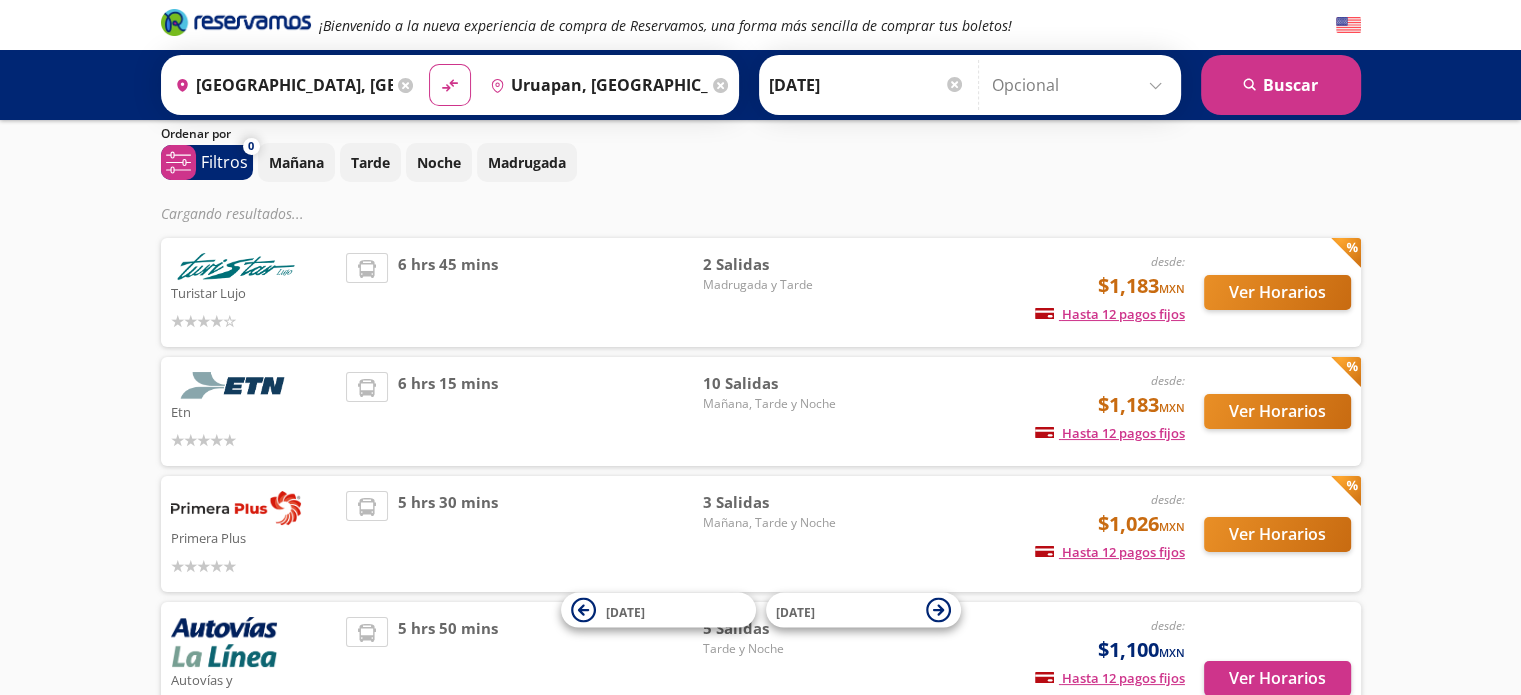 scroll, scrollTop: 100, scrollLeft: 0, axis: vertical 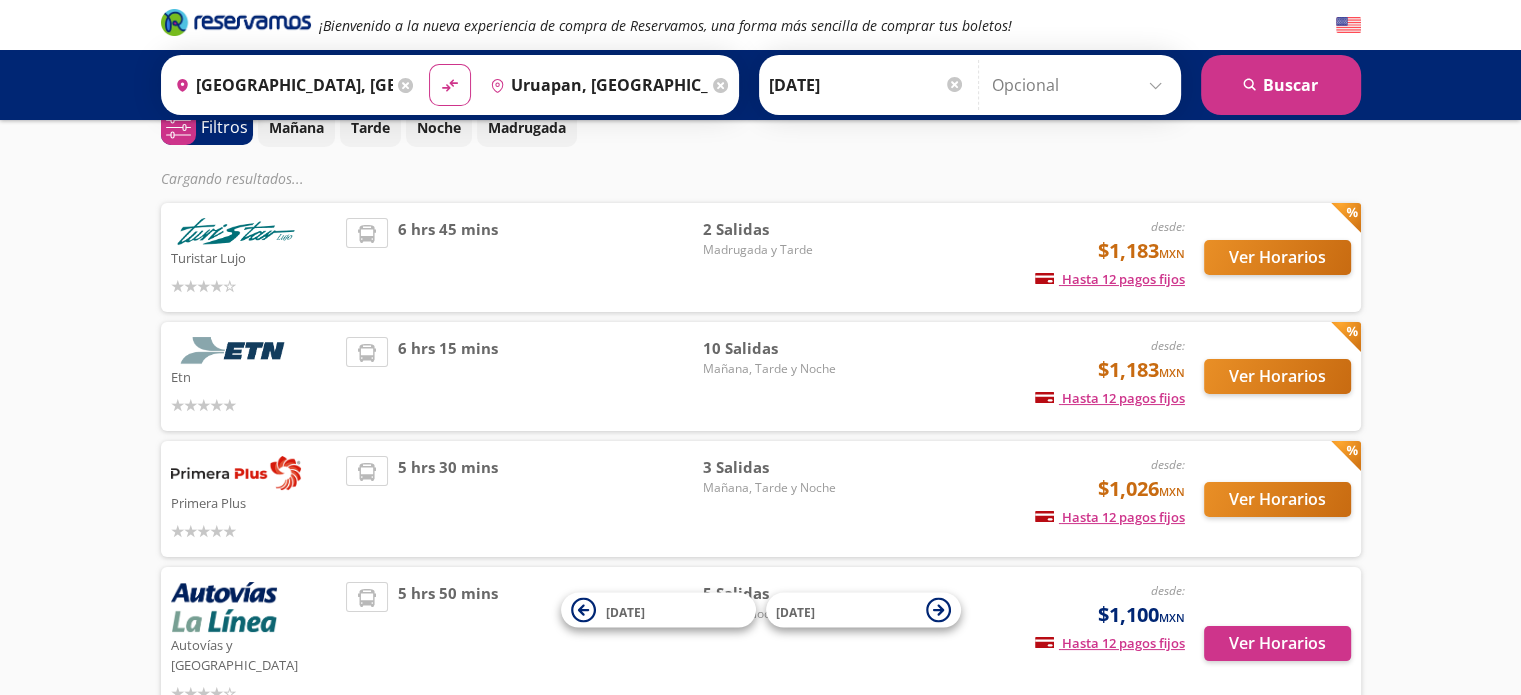 click on "Etn" at bounding box center (254, 376) 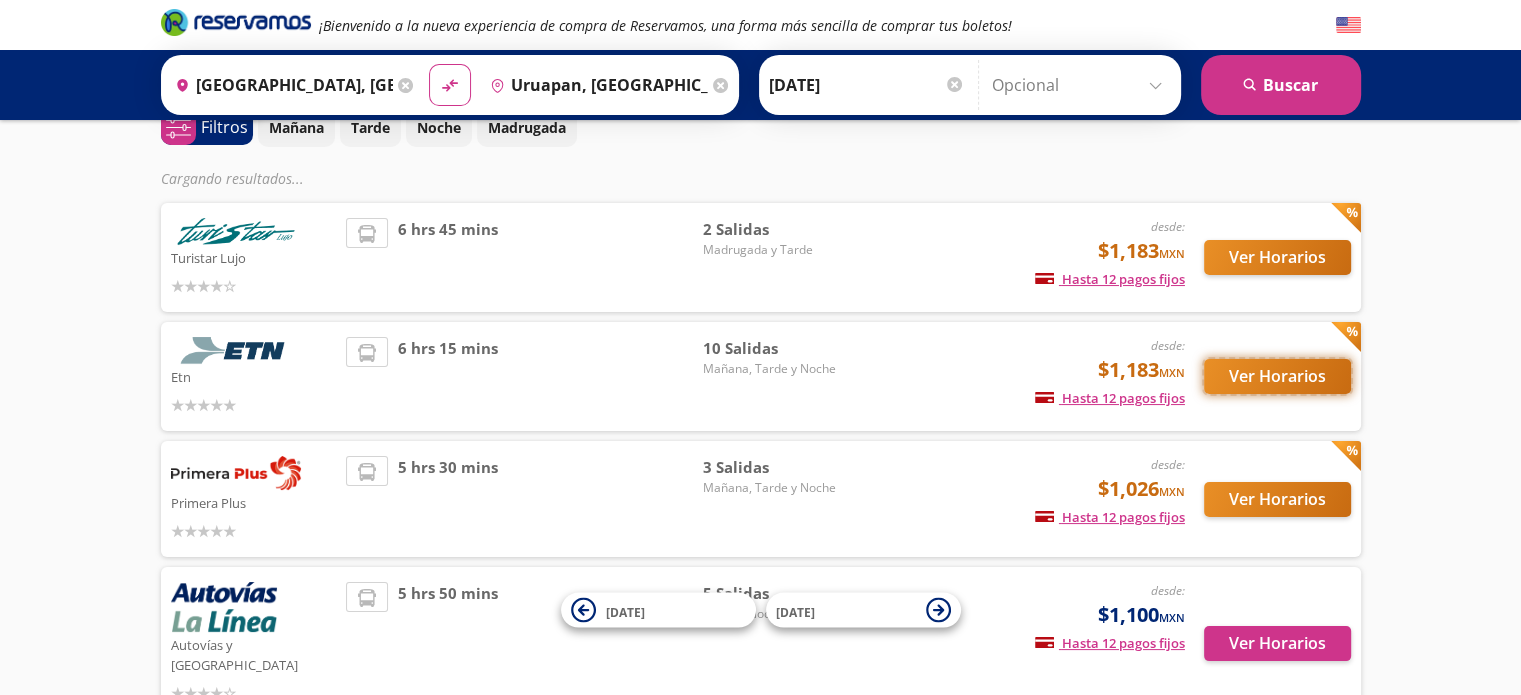 click on "Ver Horarios" at bounding box center (1277, 376) 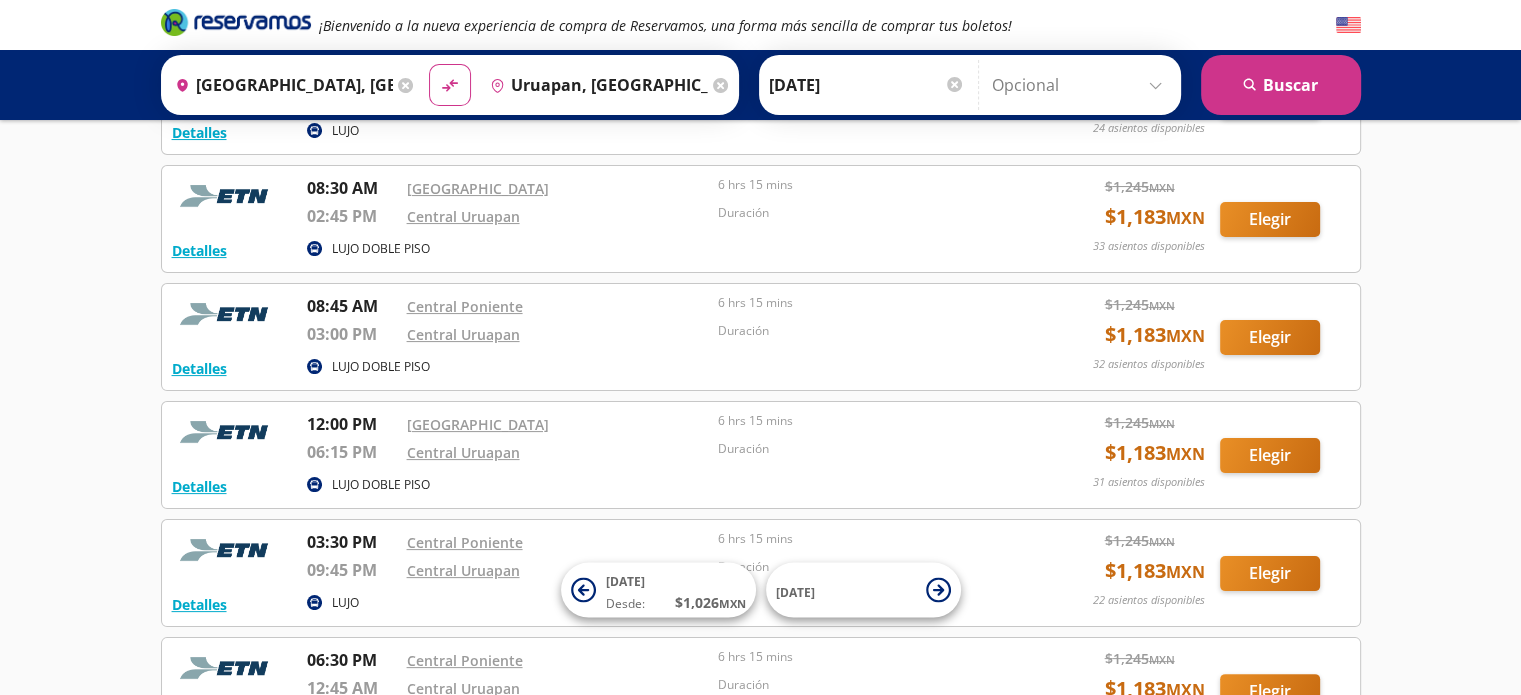 scroll, scrollTop: 400, scrollLeft: 0, axis: vertical 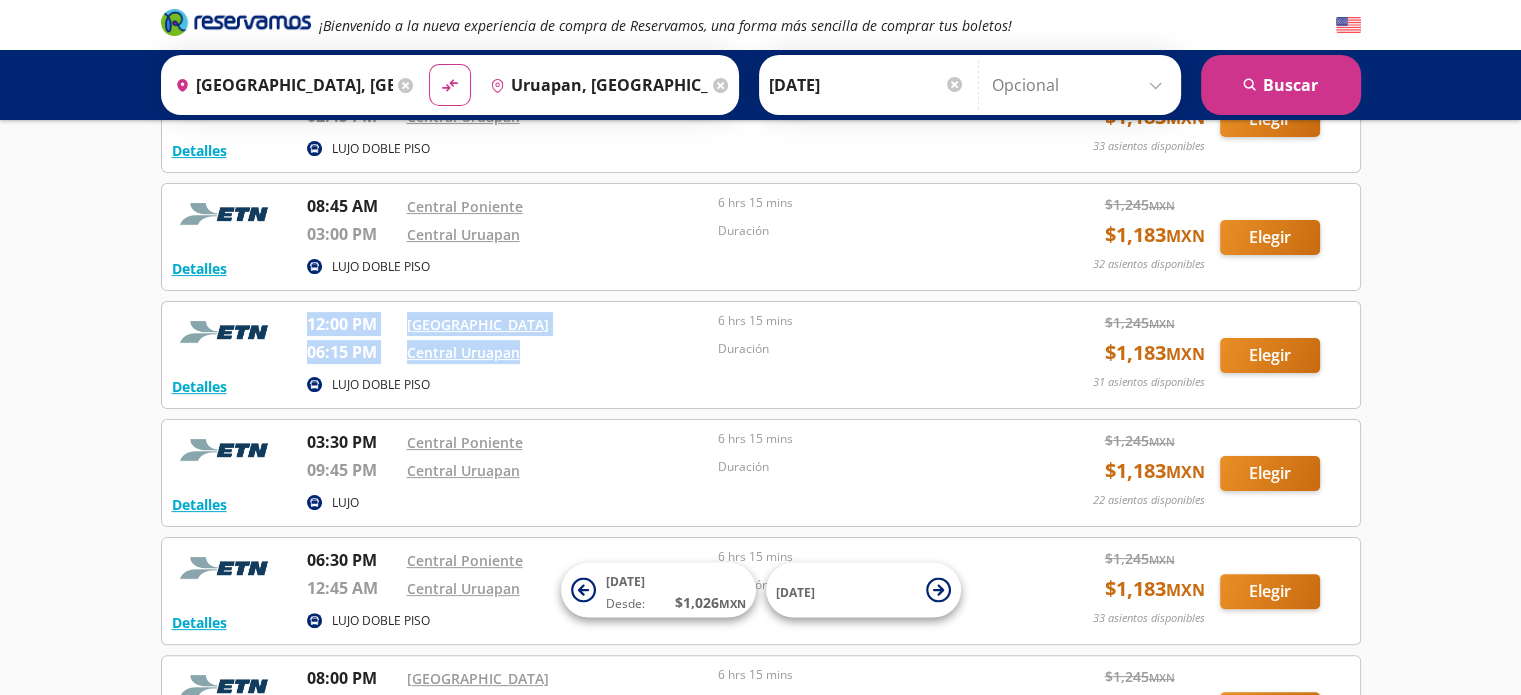drag, startPoint x: 578, startPoint y: 366, endPoint x: 548, endPoint y: 352, distance: 33.105892 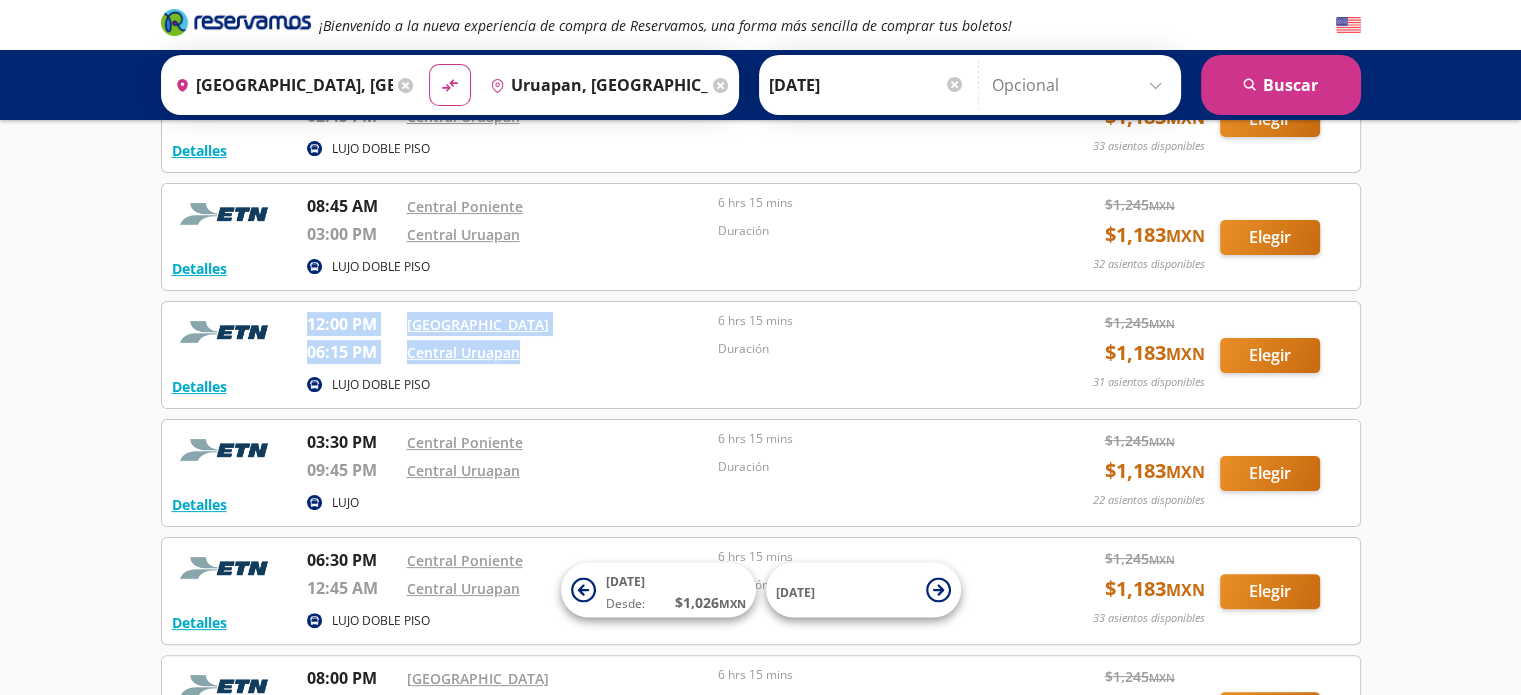 click on "12:00 PM [GEOGRAPHIC_DATA] 06:15 PM Central Uruapan 6 hrs 15 mins Duración" at bounding box center [663, 341] 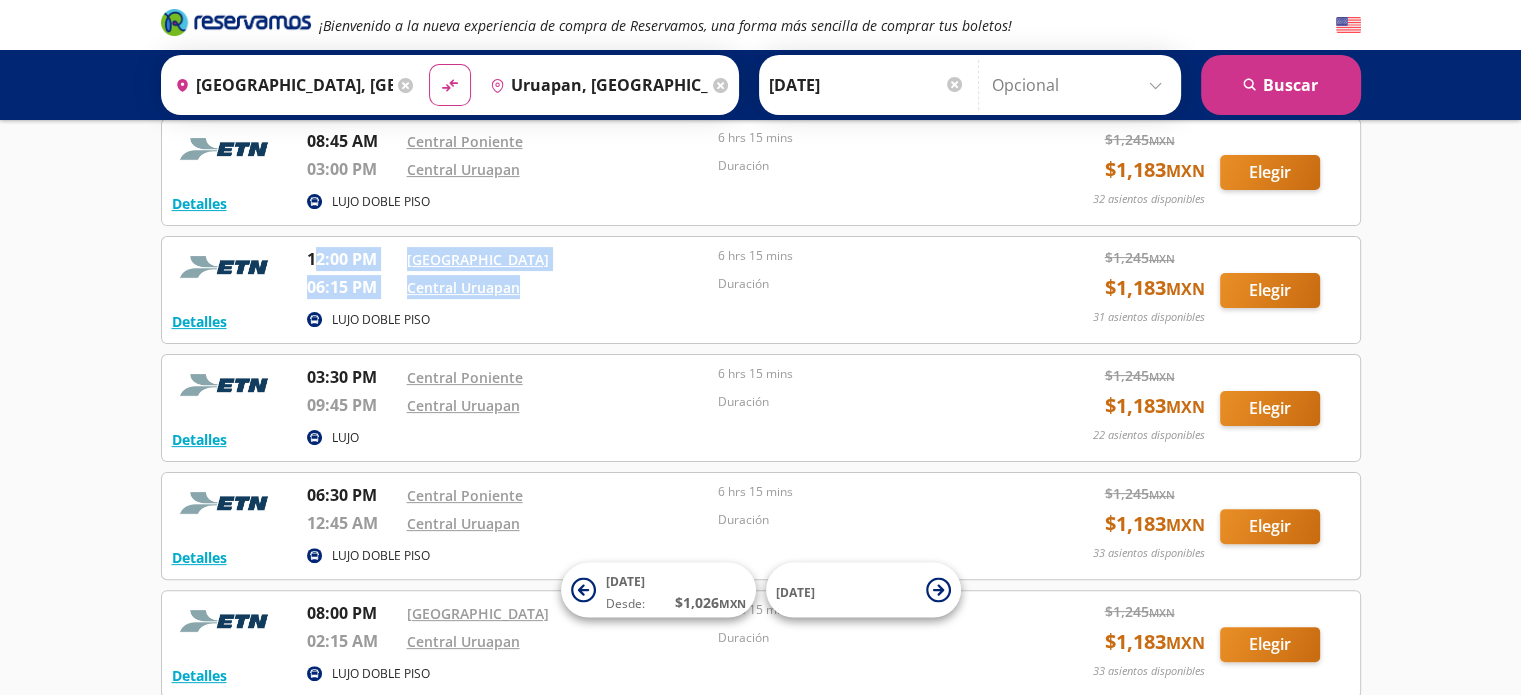 scroll, scrollTop: 500, scrollLeft: 0, axis: vertical 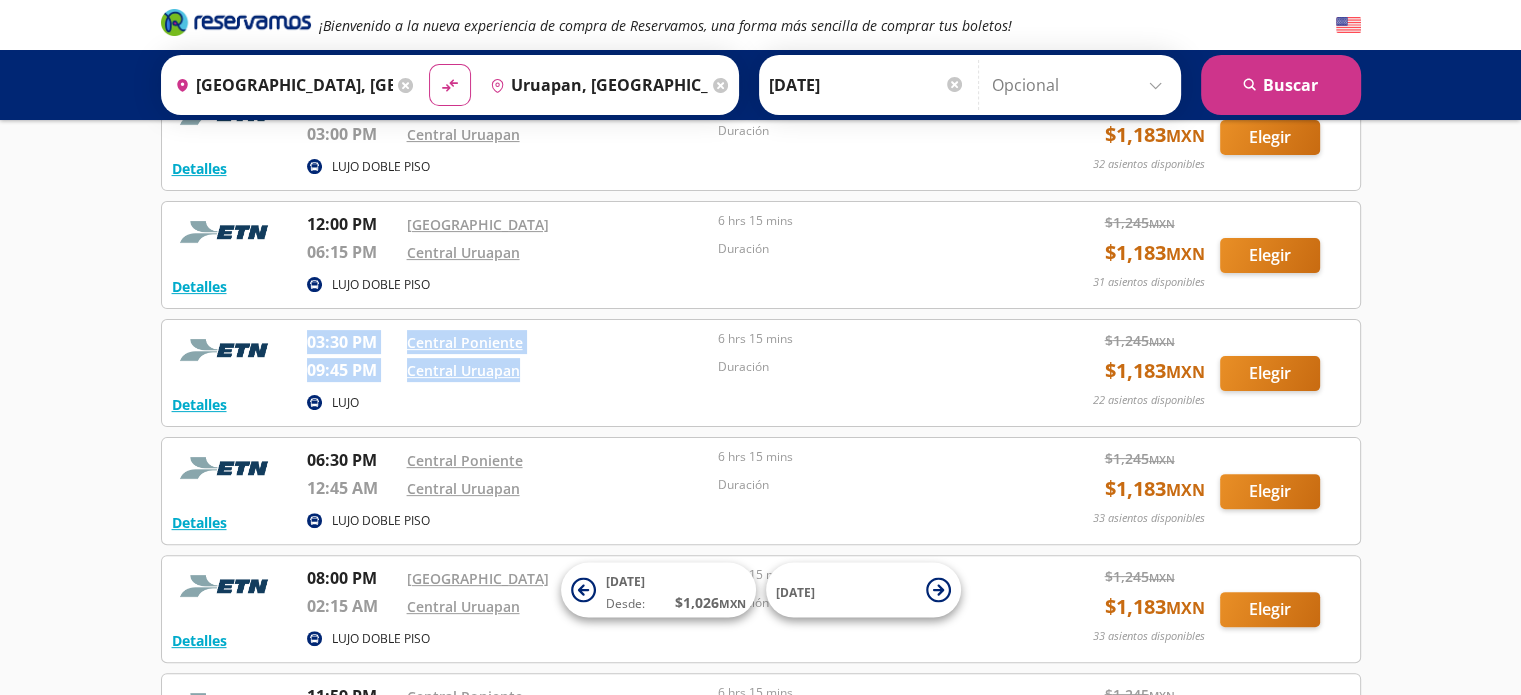 drag, startPoint x: 566, startPoint y: 364, endPoint x: 298, endPoint y: 339, distance: 269.1635 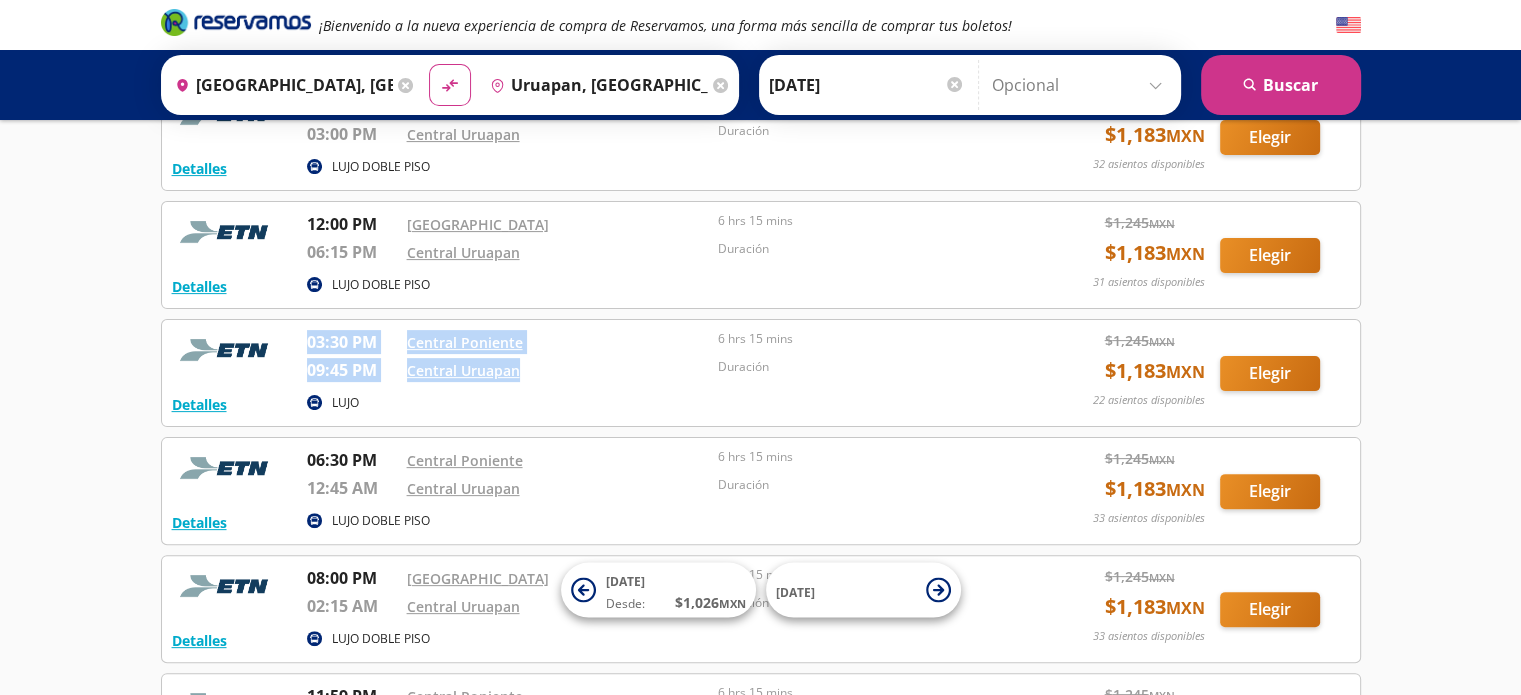 click on "Detalles LUJO 03:30 PM [GEOGRAPHIC_DATA] 09:45 PM Central Uruapan 6 hrs 15 mins Duración $ 1,245  MXN $ 1,183  MXN 22 asientos disponibles Elegir 22 asientos disponibles Detalles Elegir" at bounding box center [761, 373] 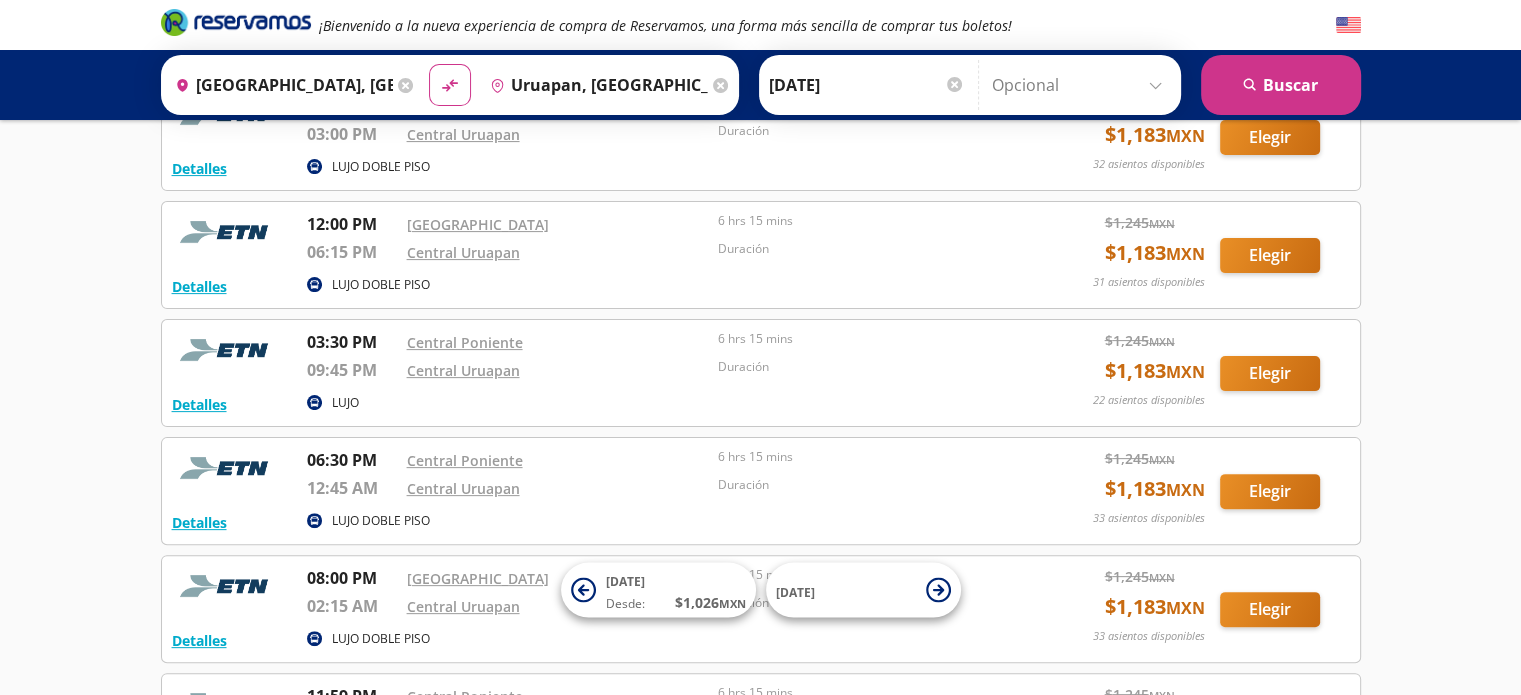 drag, startPoint x: 288, startPoint y: 348, endPoint x: 116, endPoint y: 346, distance: 172.01163 